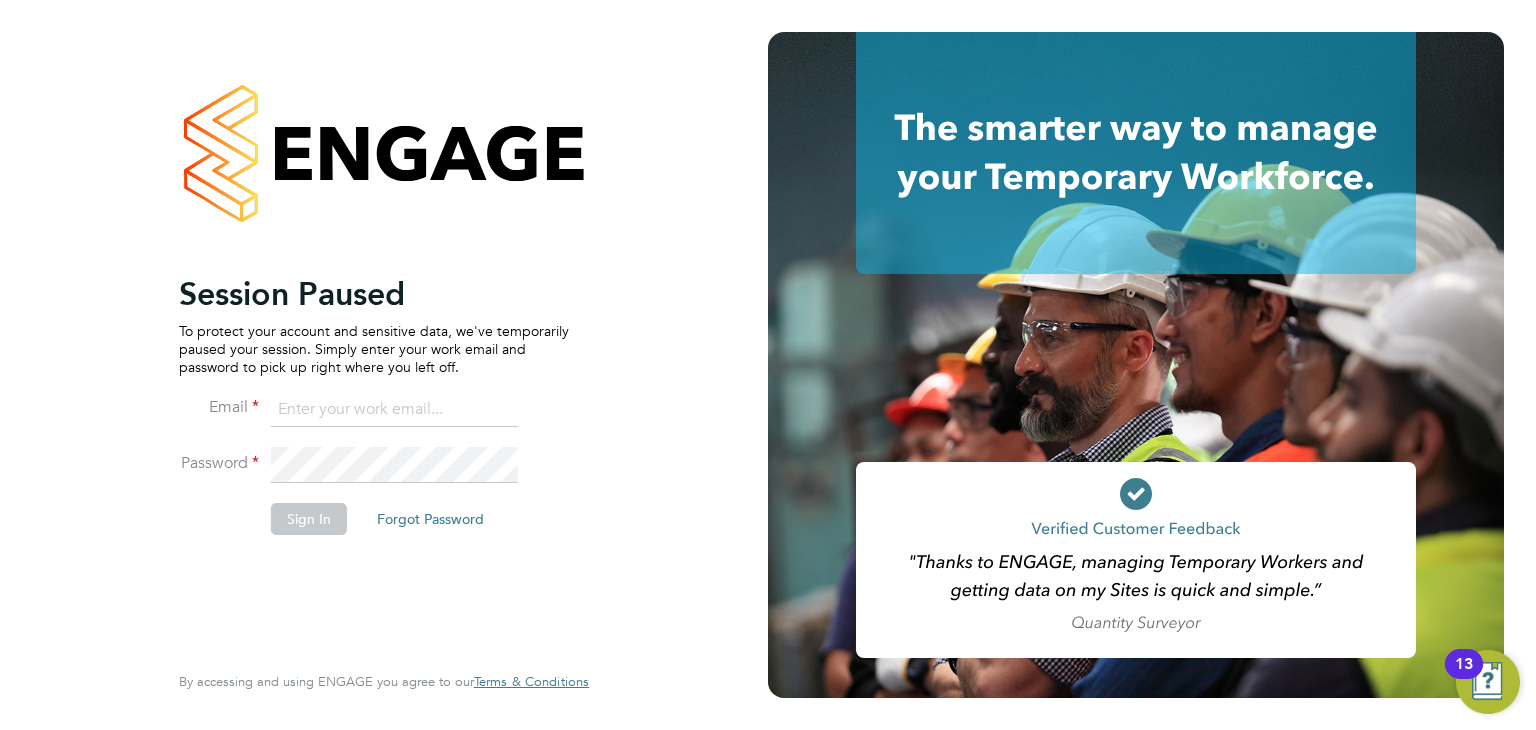 scroll, scrollTop: 0, scrollLeft: 0, axis: both 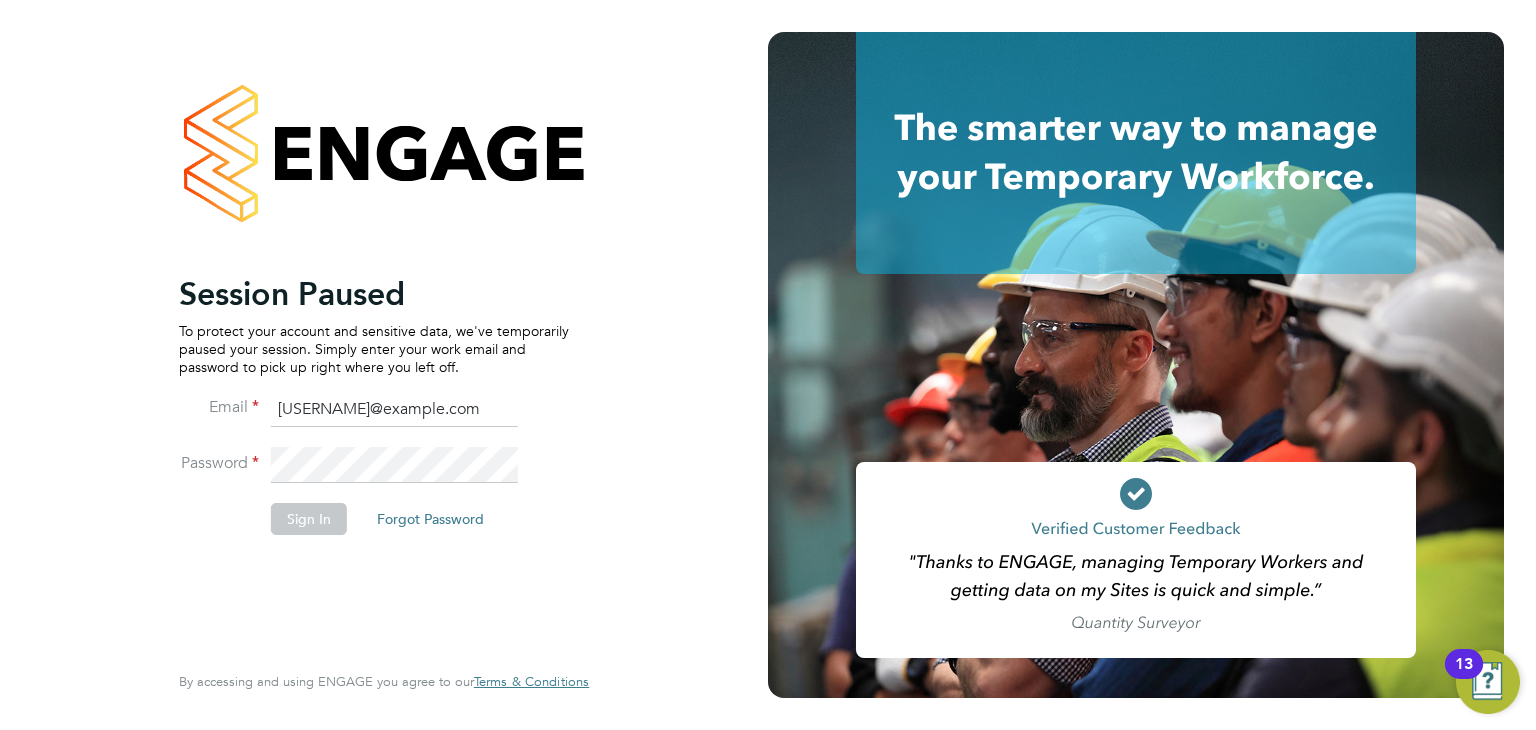 click on "Sign In" 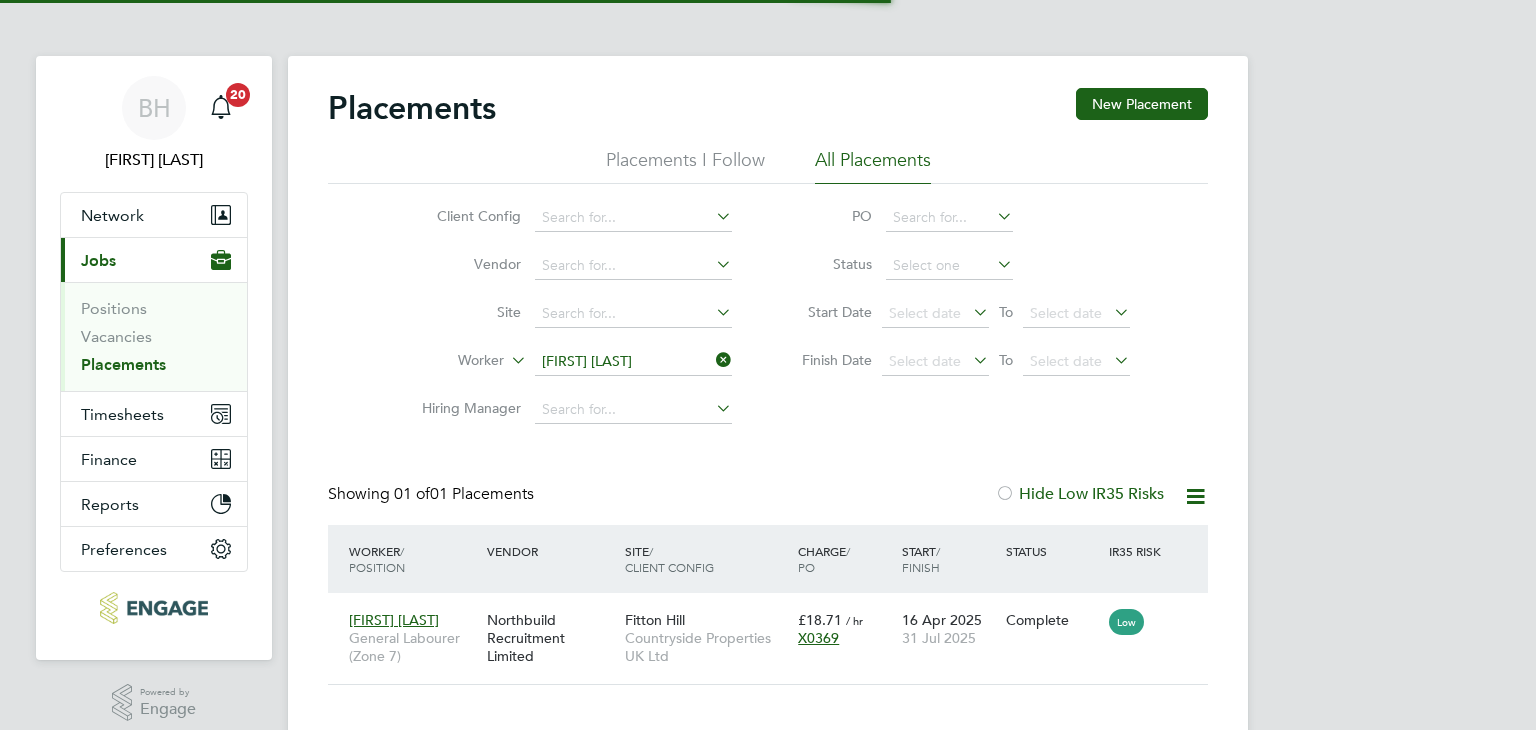 scroll, scrollTop: 0, scrollLeft: 0, axis: both 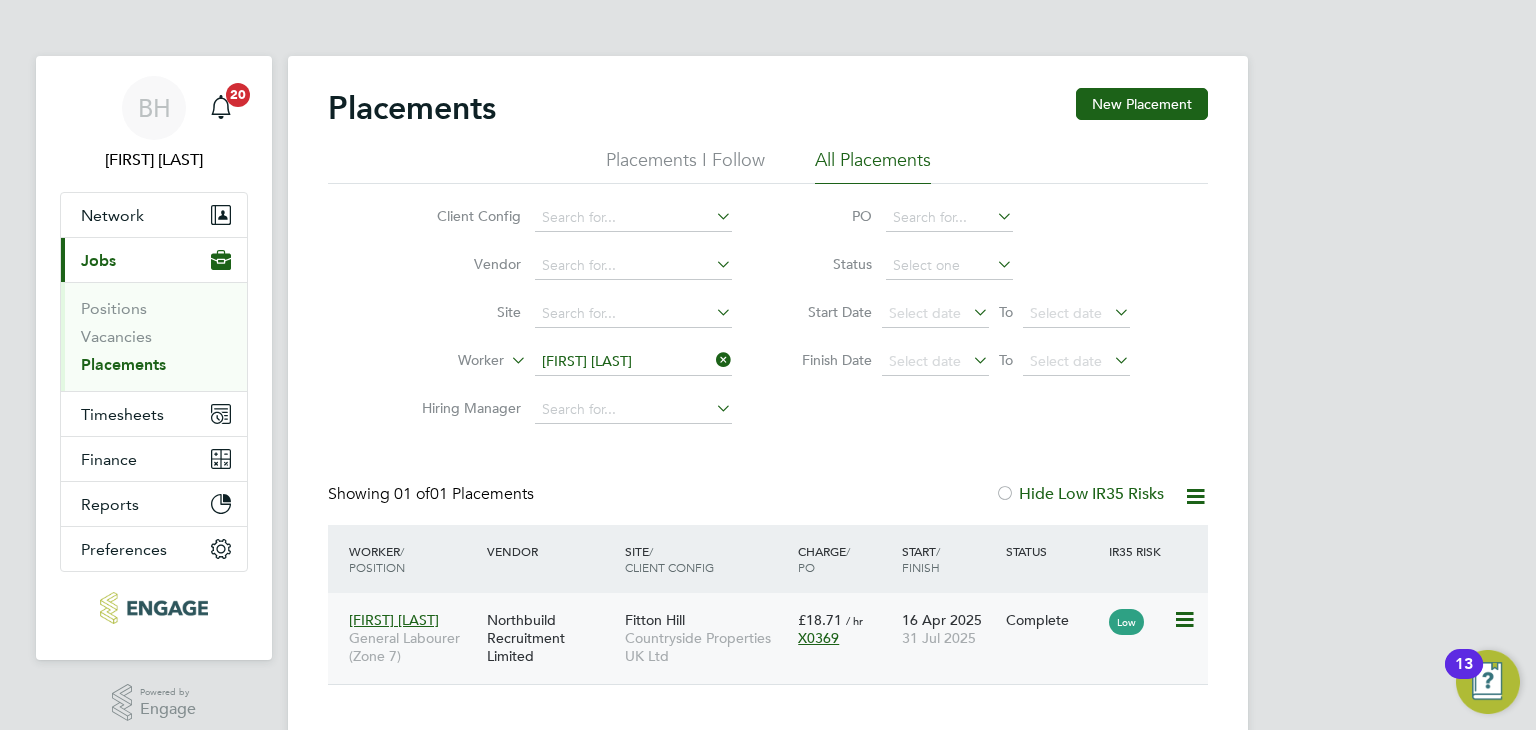 click on "31 Jul 2025" 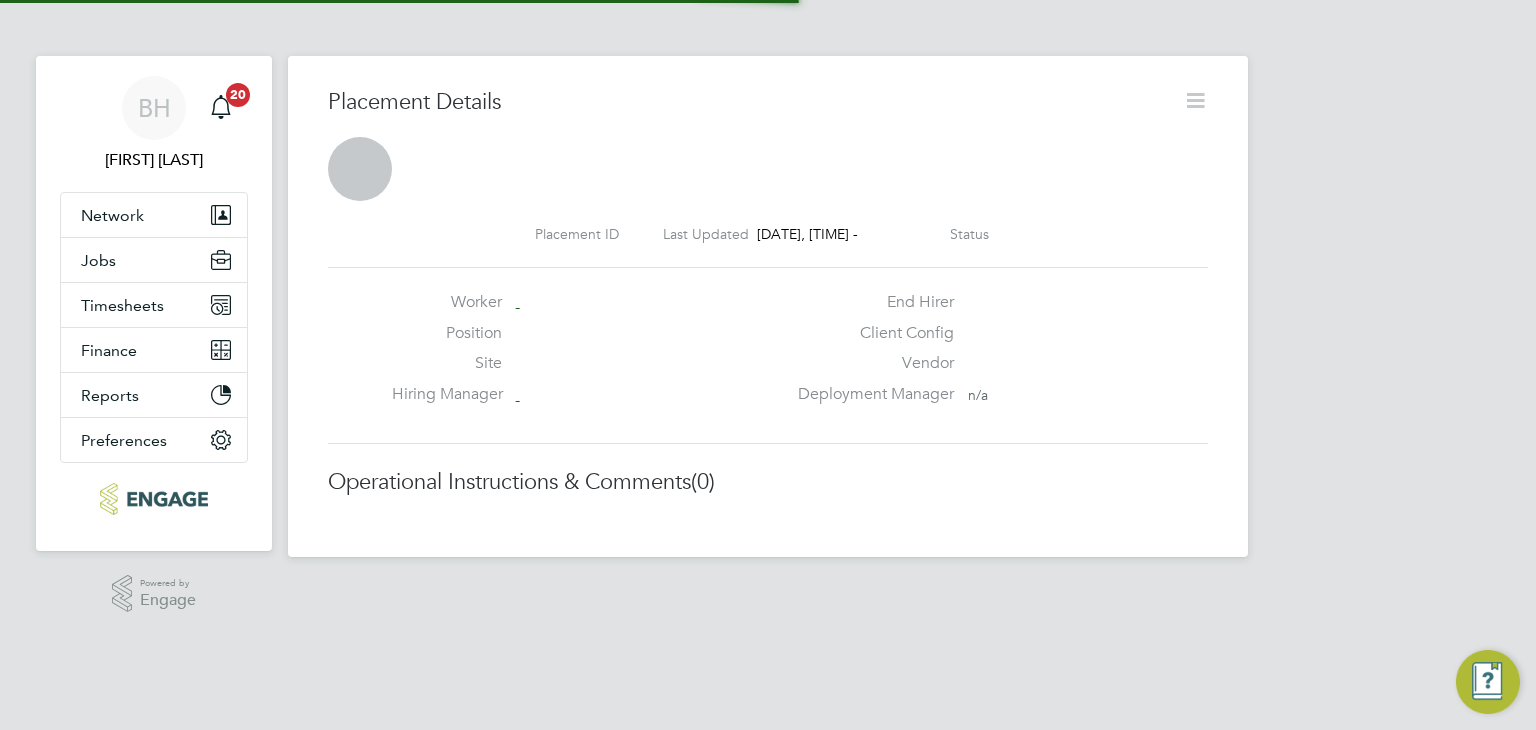 scroll, scrollTop: 0, scrollLeft: 0, axis: both 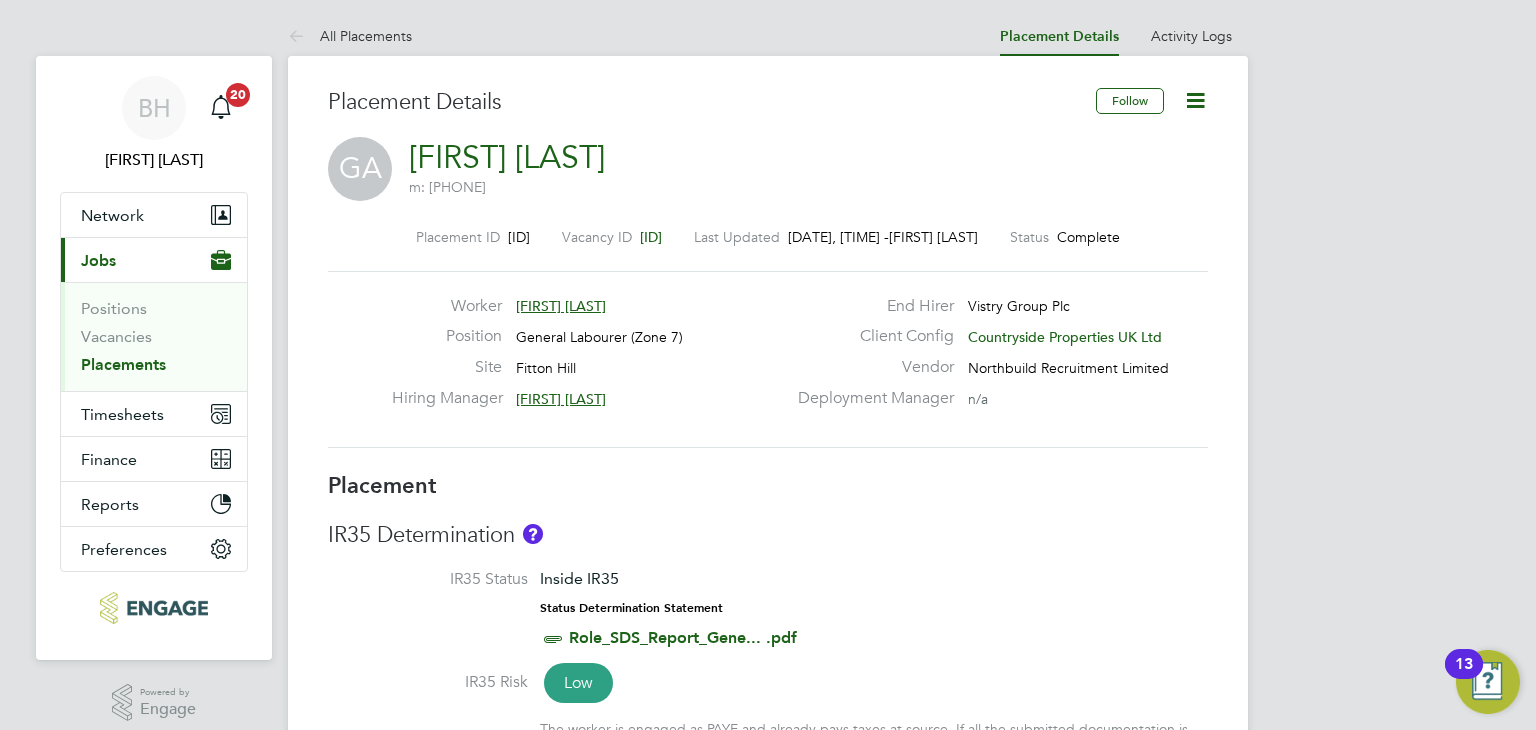 click 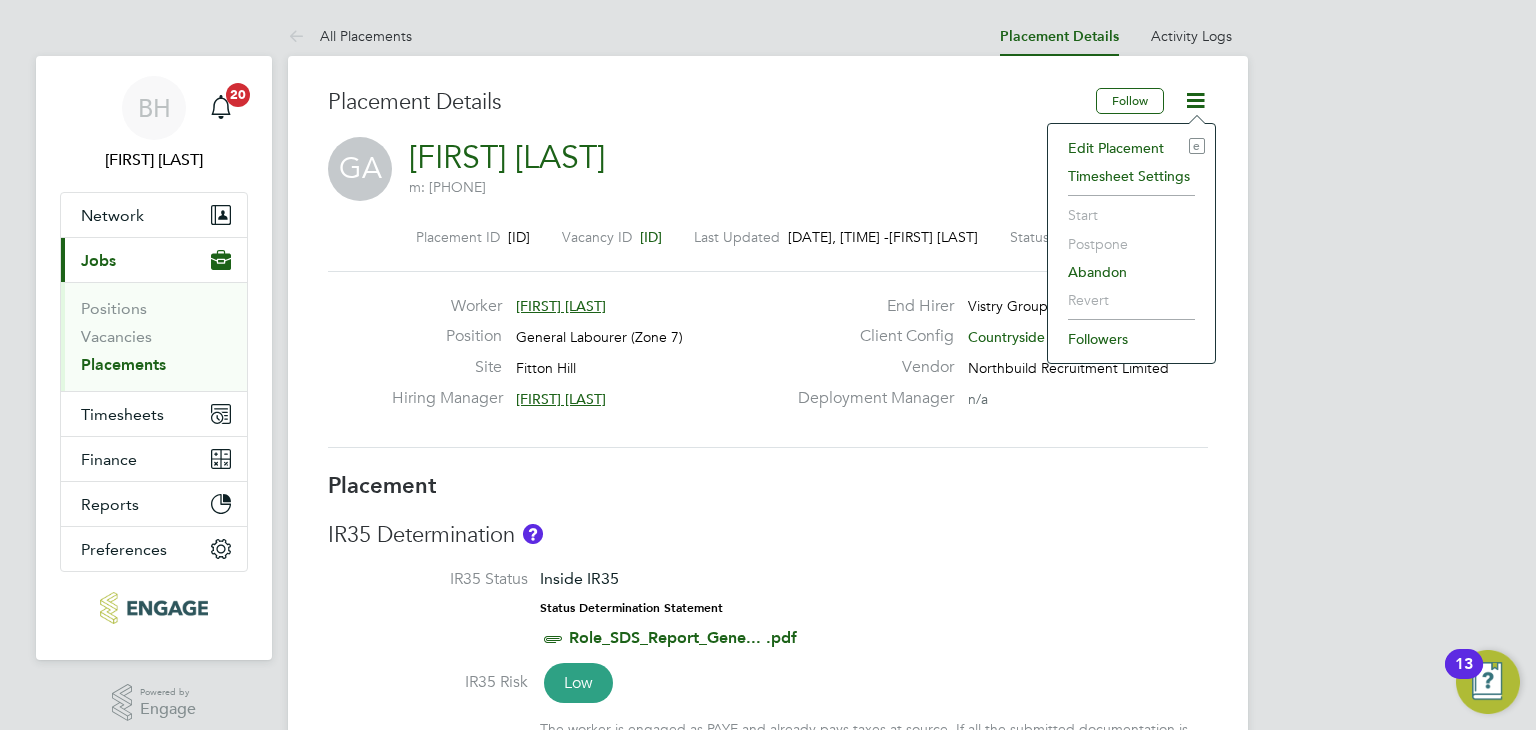 click on "Edit Placement e" 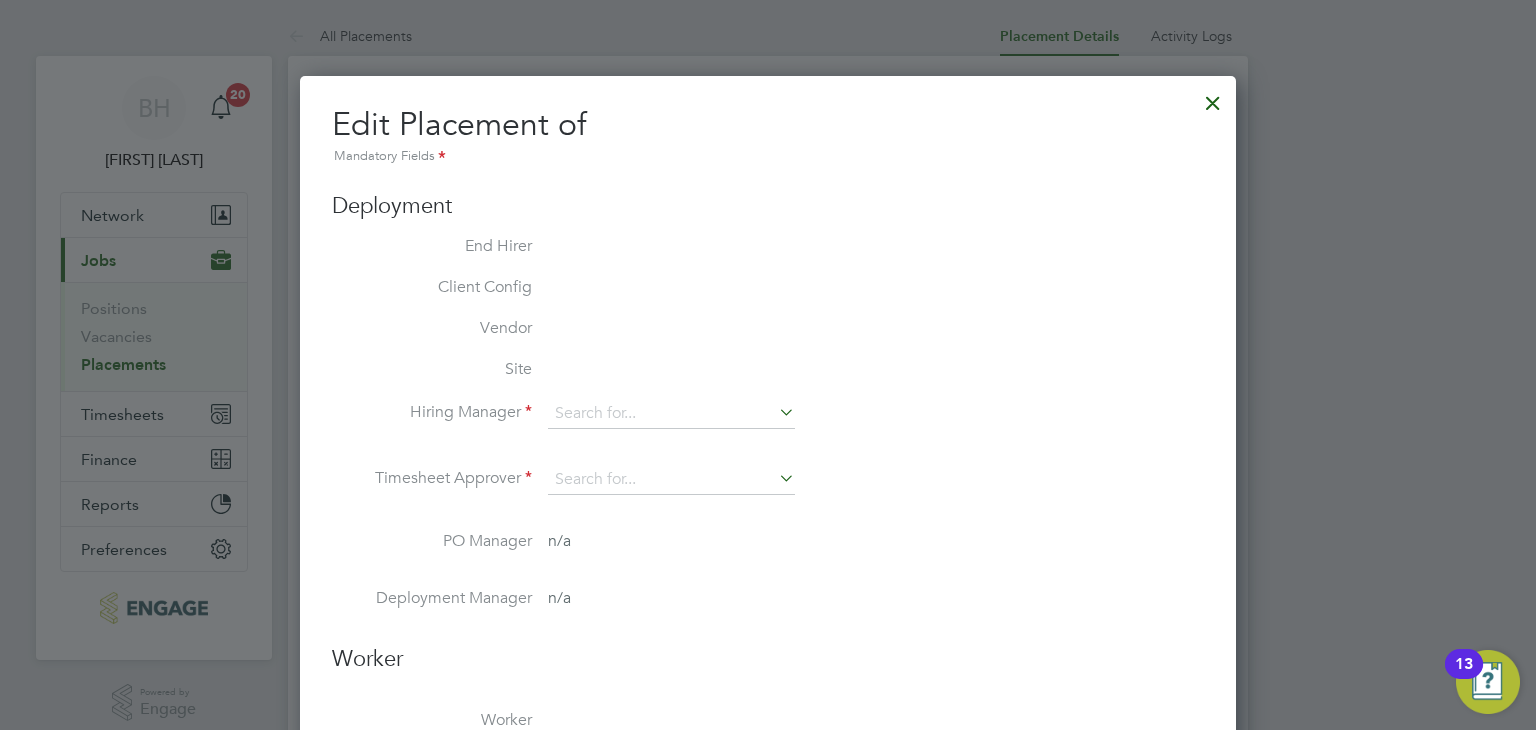 type on "Josh Maxwell" 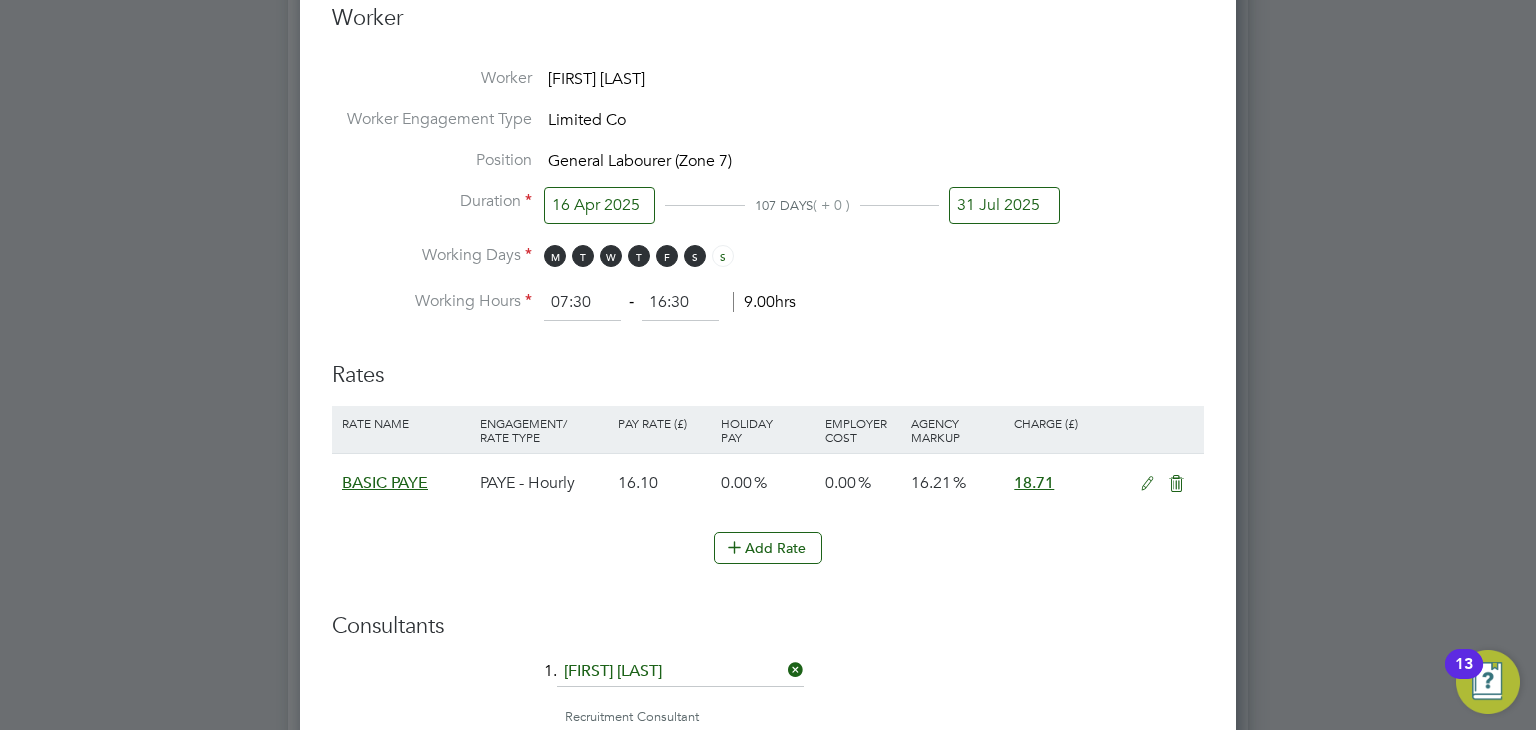 click on "31 Jul 2025" at bounding box center [1004, 205] 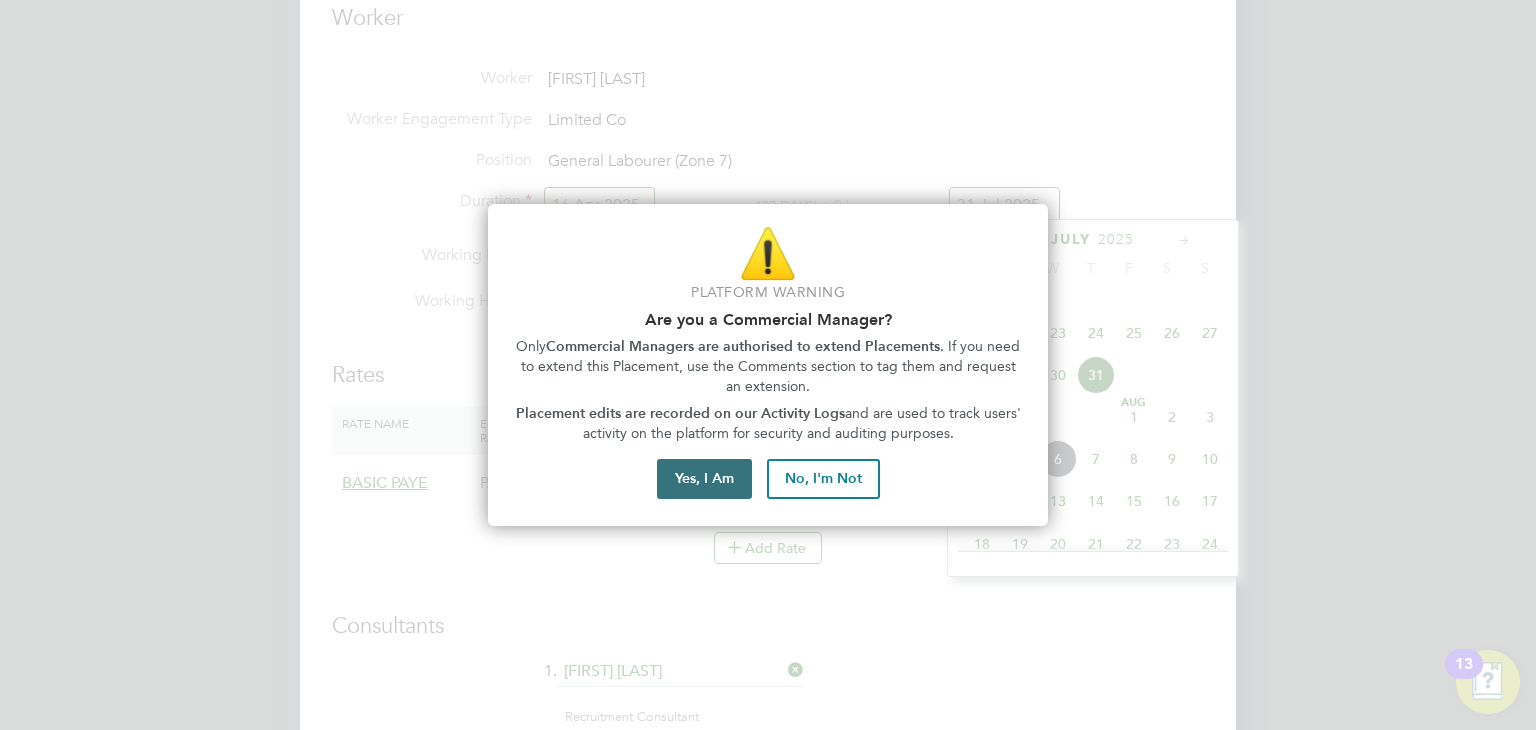 click on "Yes, I Am" at bounding box center (704, 479) 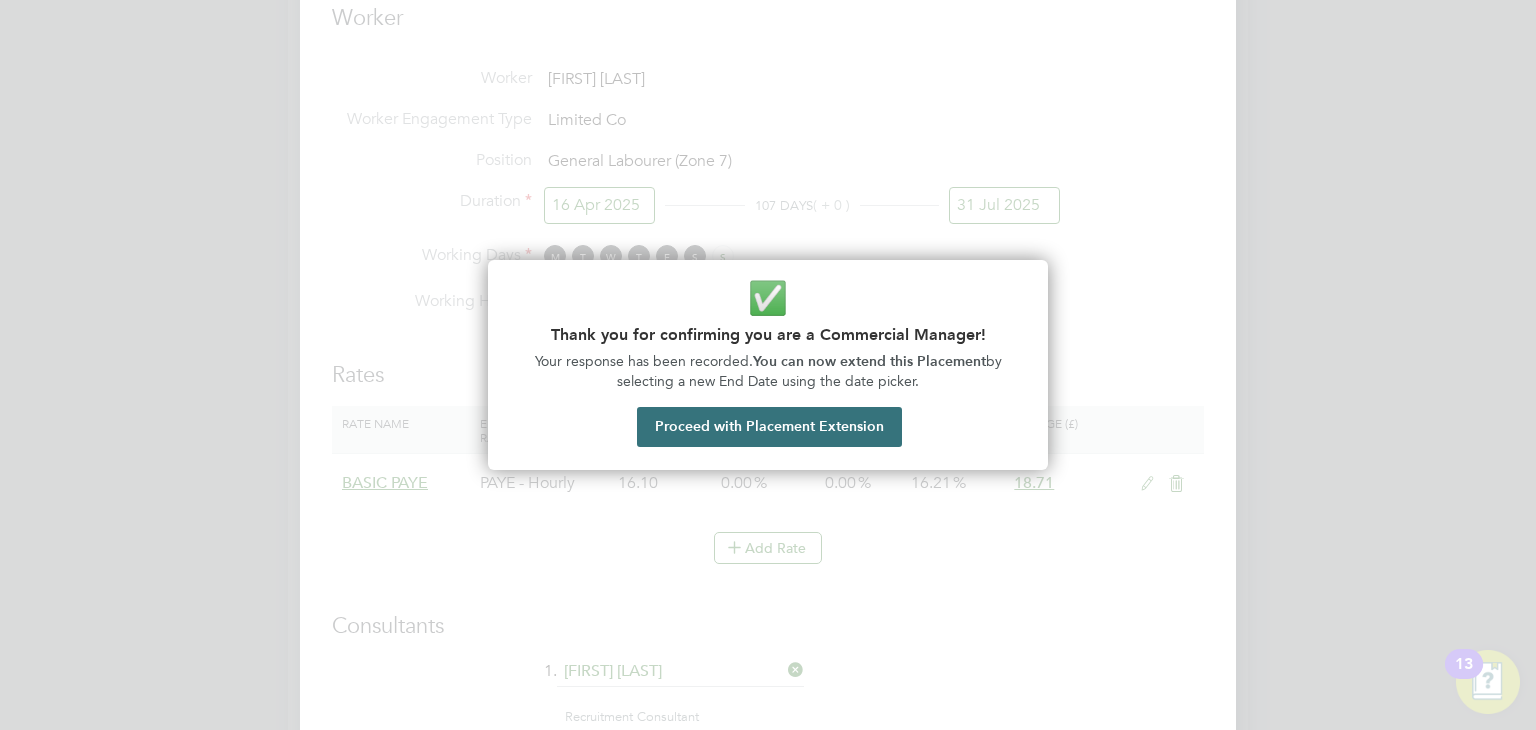 click on "Proceed with Placement Extension" at bounding box center (769, 427) 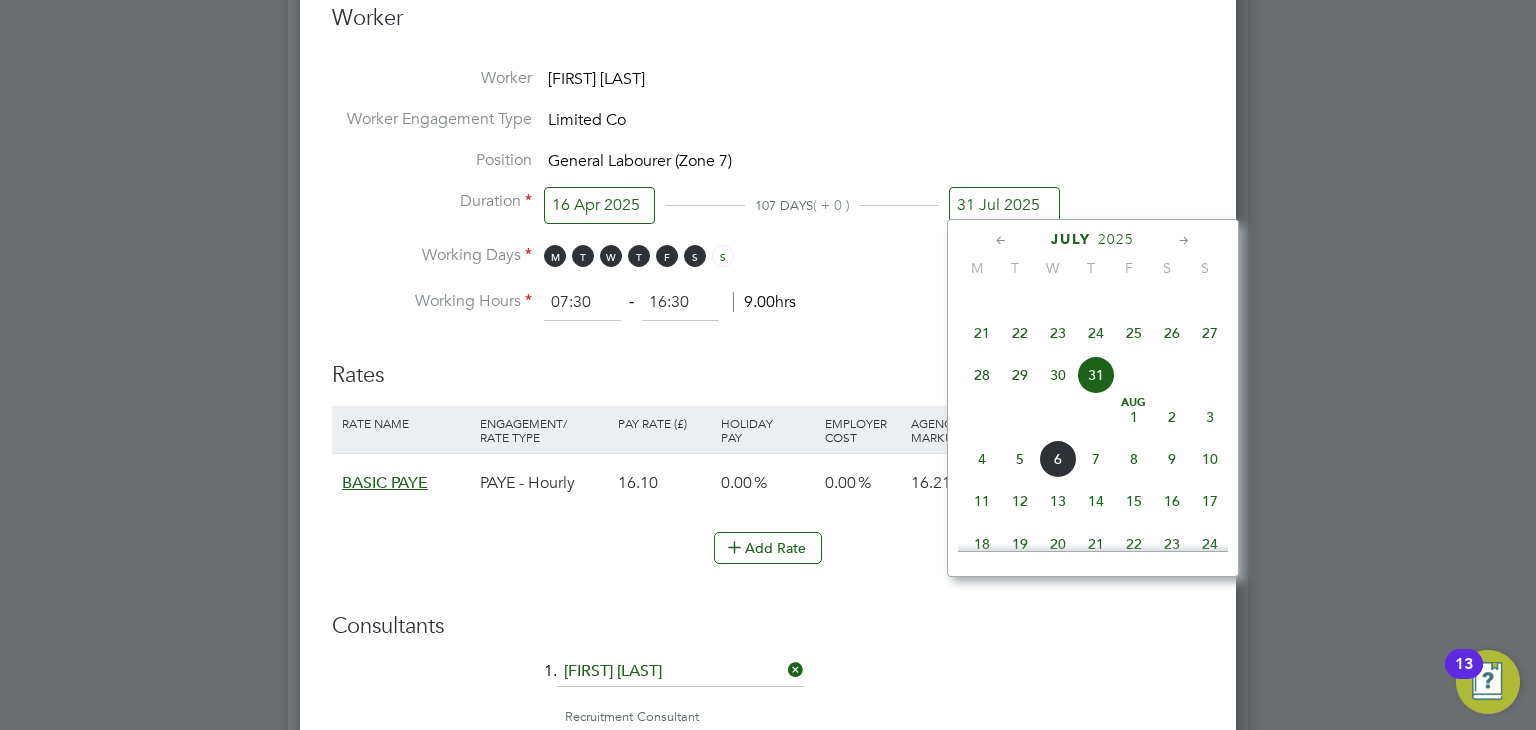 click on "25" 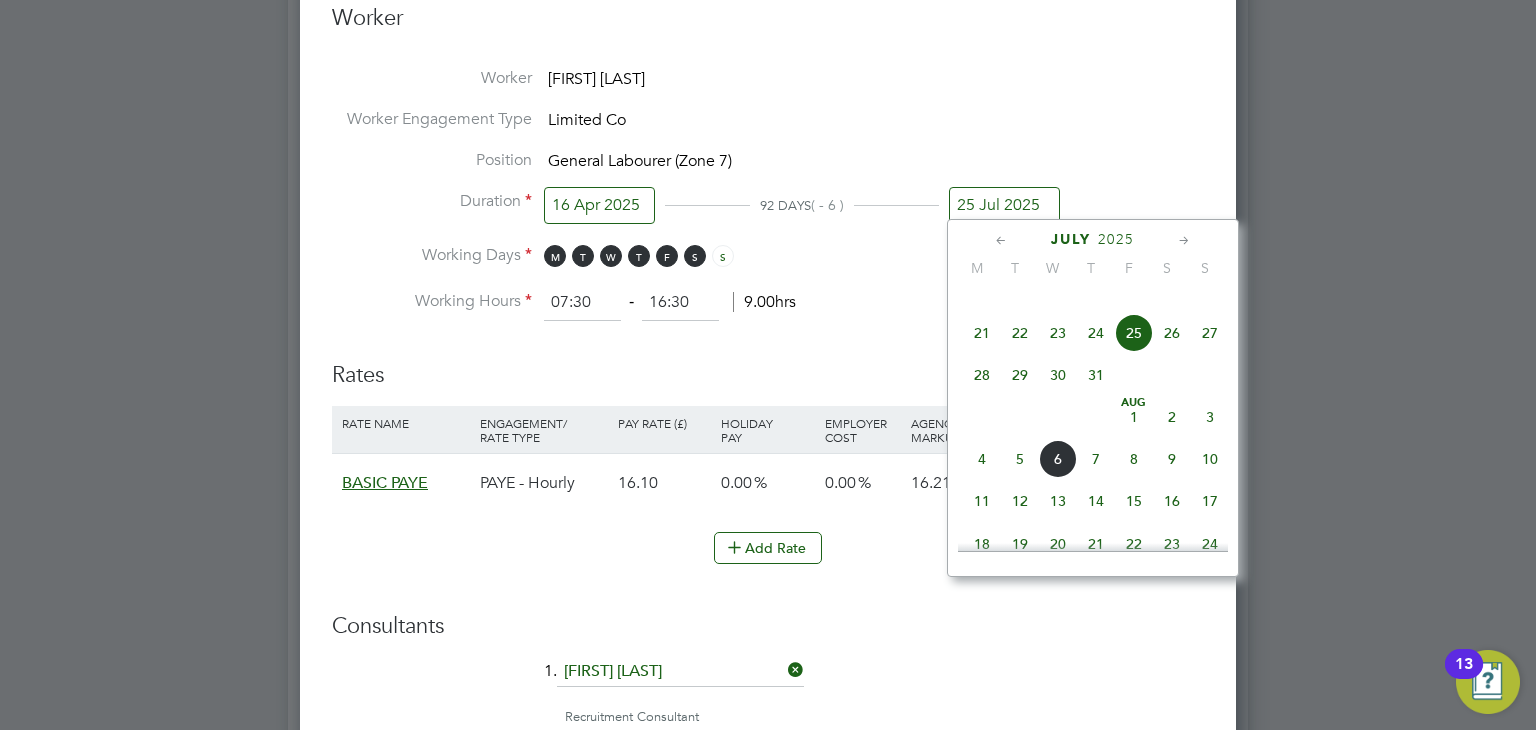 click on "All Placements Placement Details   Activity Logs   Placement Details Activity Logs All Placements Placement Details Follow   GA   Gbenga Ajonibode   m: 07826005129  Placement ID   P284998 Vacancy ID   V0167395   Last Updated   06 Aug 2025, 13:49 -  Luke Smith Status   Complete   Worker   Gbenga Ajonibode Position   General Labourer (Zone 7) Site   Fitton Hill Hiring Manager     Josh Maxwell End Hirer   Vistry Group Plc Client Config   Countryside Properties UK Ltd Vendor   Northbuild Recruitment Limited Deployment Manager     n/a Placement IR35 Determination IR35 Status Inside IR35 Status Determination Statement   Role_SDS_Report_Gene... .pdf IR35 Risk   Low The worker is engaged as PAYE and already pays taxes at source.
If all the submitted documentation is correct, the risk should be low to none. Details Start Date 16 Apr 2025  DAYS  (92 working days) Finish Date 31 Jul 2025 Working Days   Mon,  Tue,  Wed,  Thu,  Fri,  Sat,  Sun Working Hours 07:30 - 16:30  9.00hrs Breaks   30 mins Weekly   PO No" 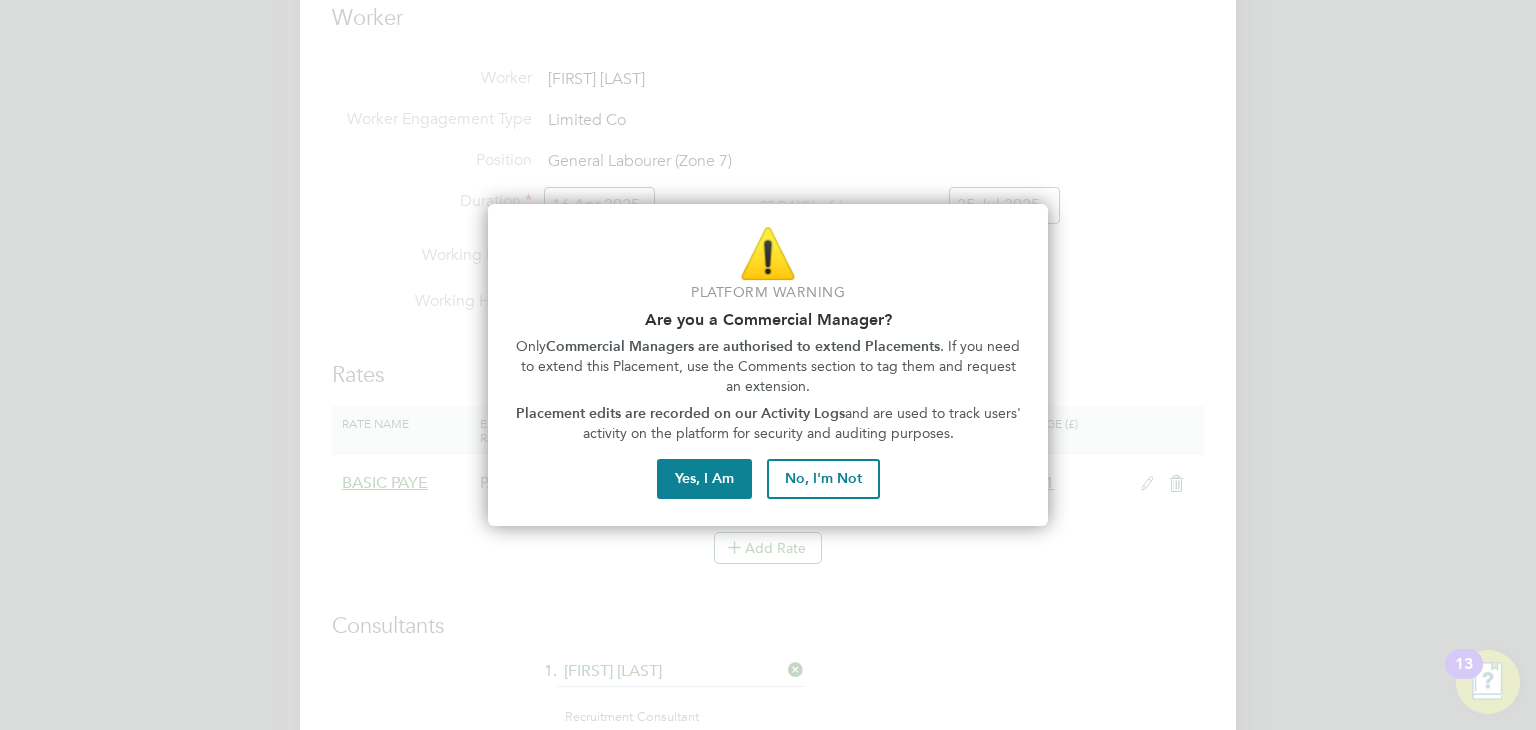 click on "⚠️ Platform Warning Are you a Commercial Manager? Only  Commercial Managers are authorised to extend Placements . If you need to extend this Placement, use the Comments section to tag them and request an extension. Placement edits are recorded on our Activity Logs  and are used to track users' activity on the platform for security and auditing purposes. Yes, I Am No, I'm Not" at bounding box center [768, 365] 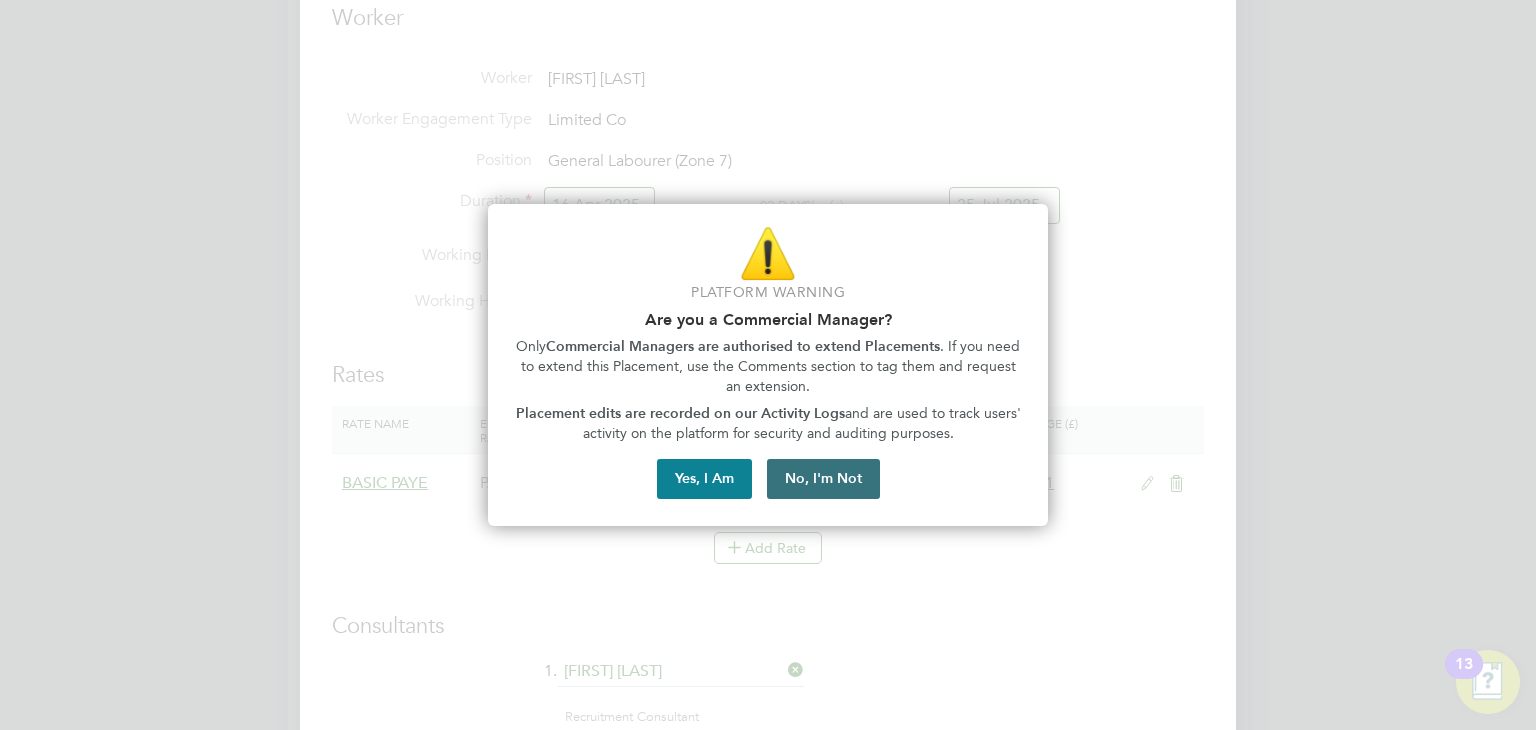 click on "No, I'm Not" at bounding box center (823, 479) 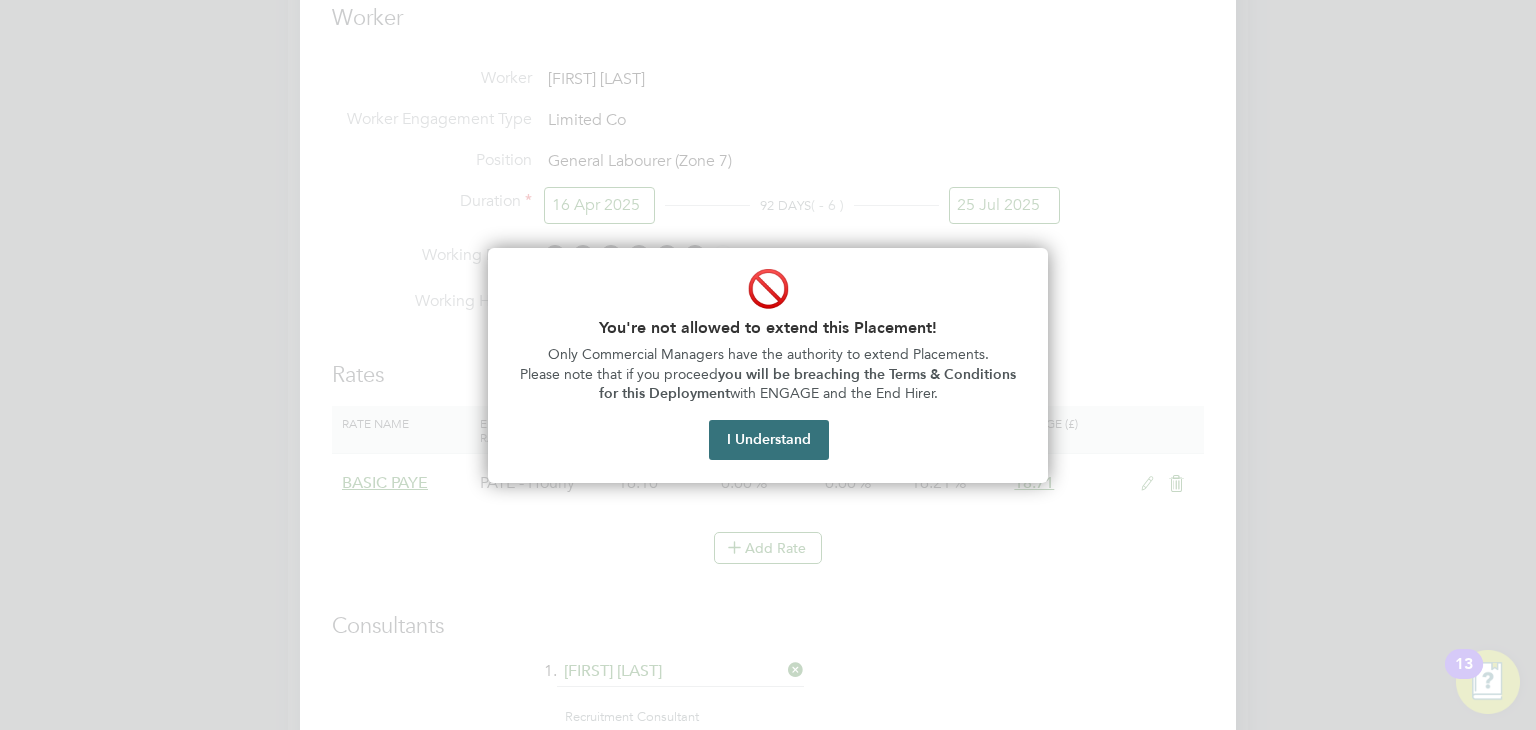 click on "I Understand" at bounding box center (769, 440) 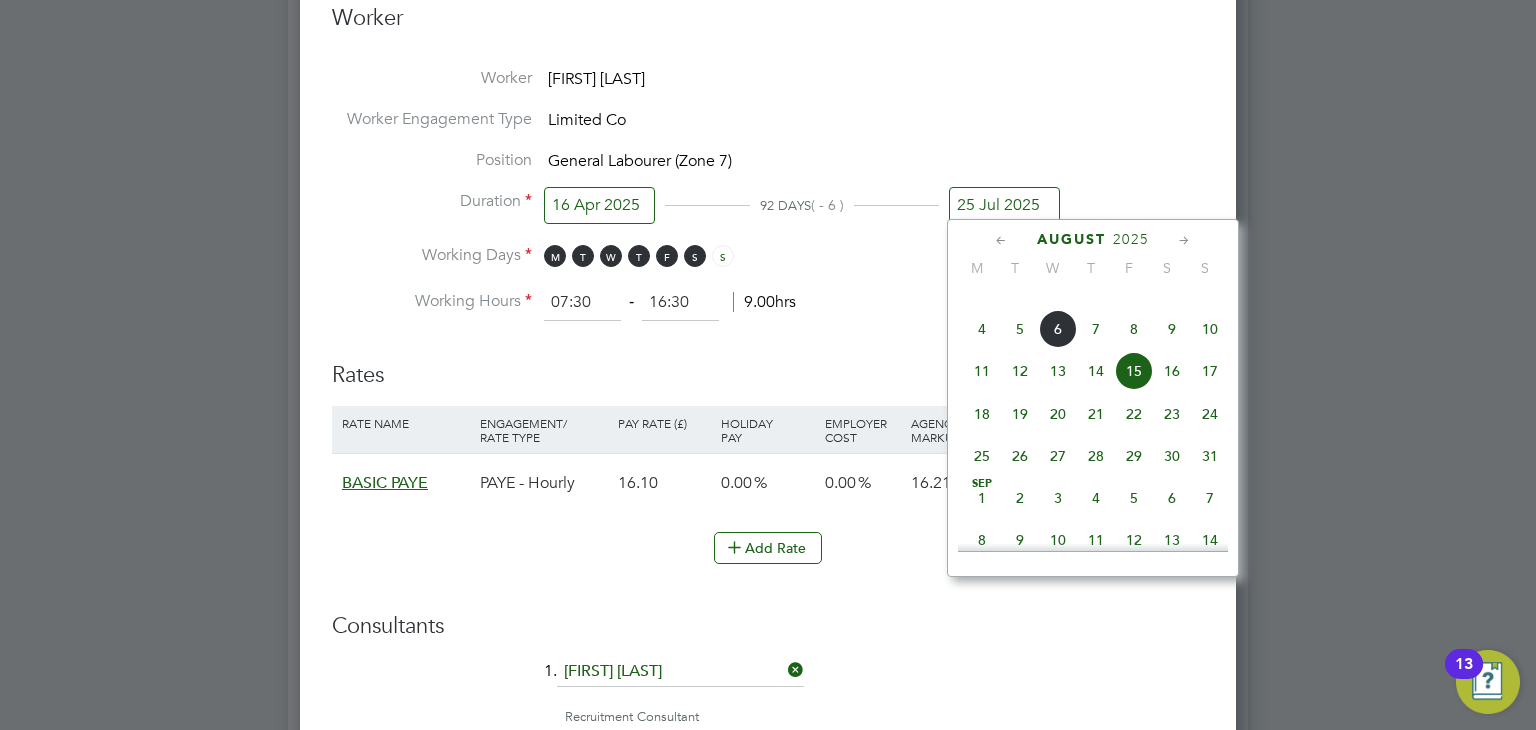 click on "31" 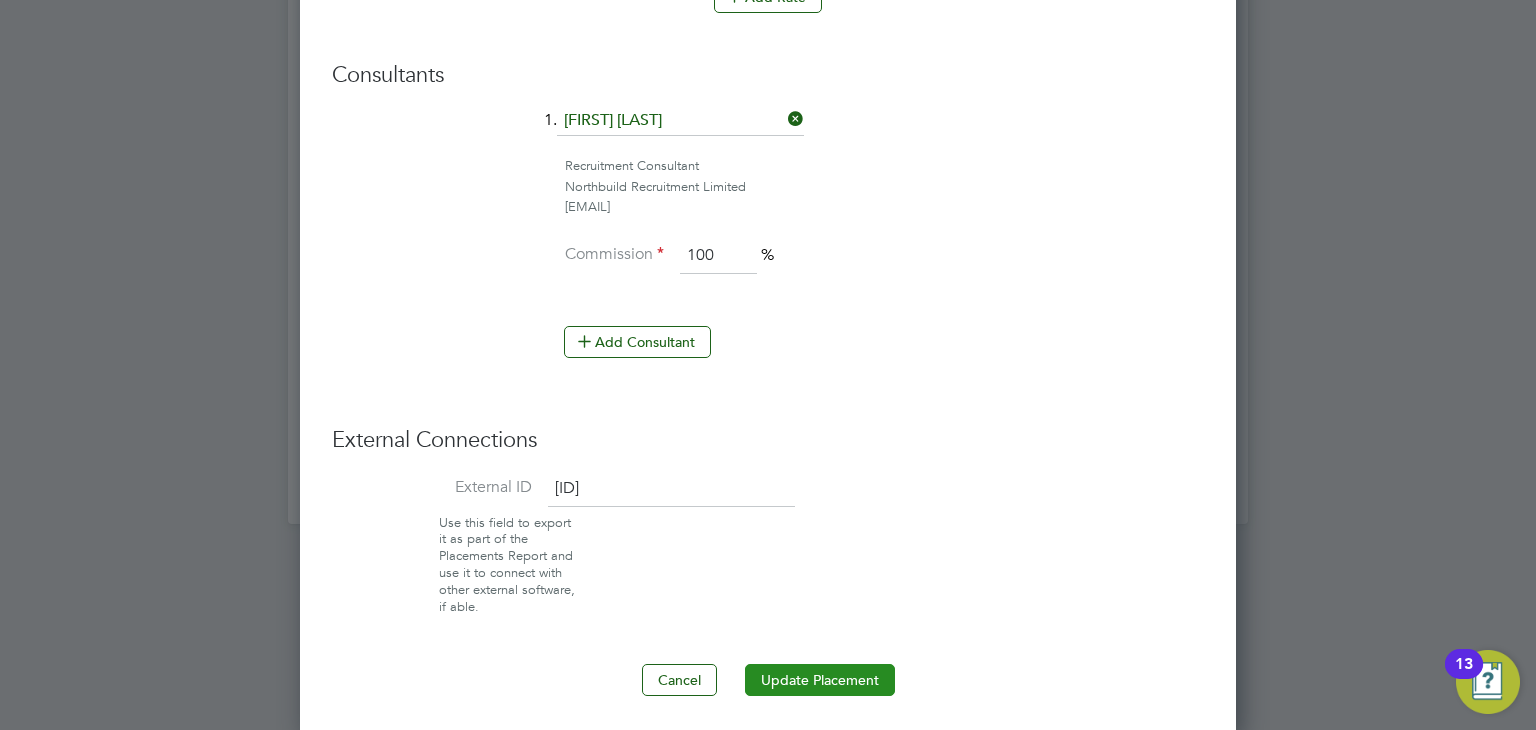 click on "Update Placement" at bounding box center (820, 680) 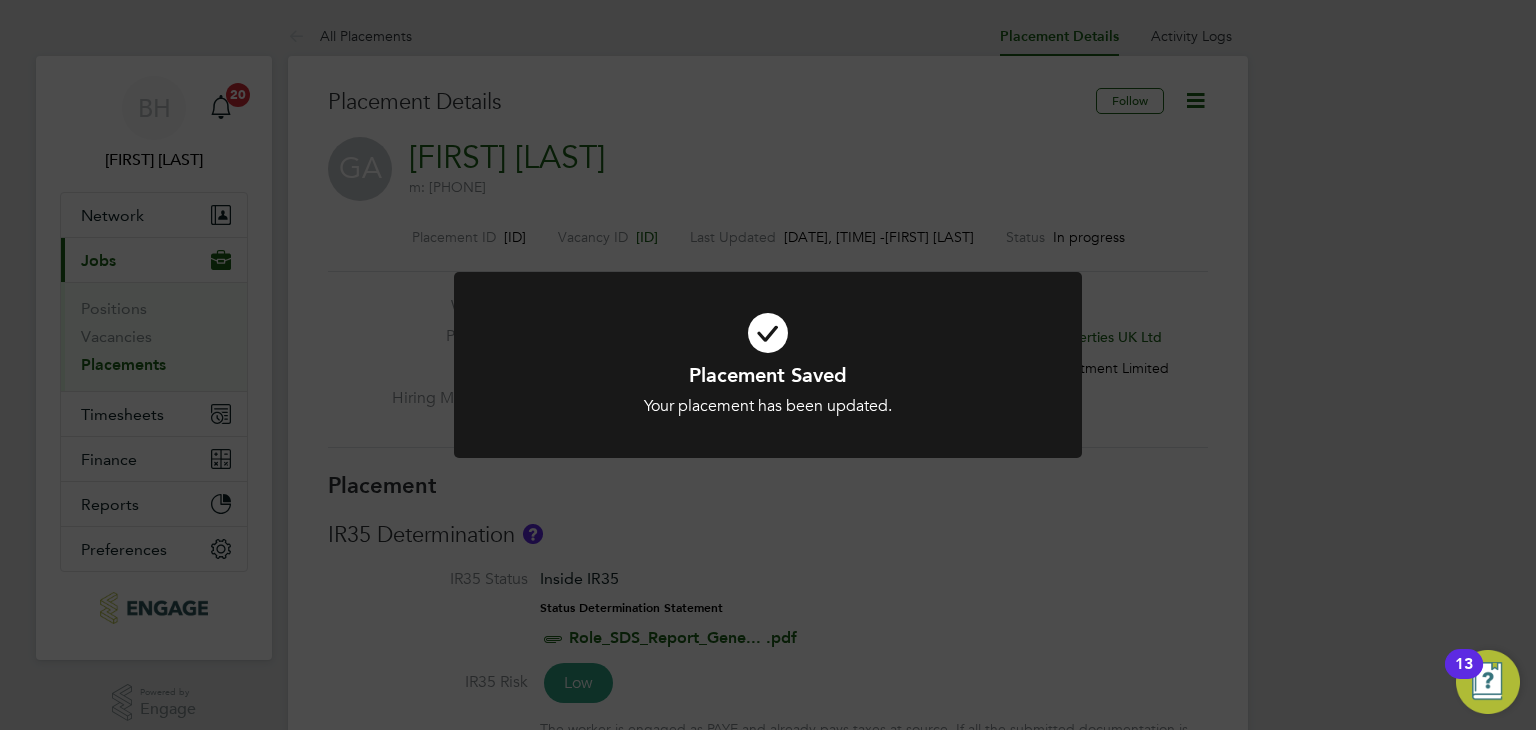 click on "Placement Saved Your placement has been updated. Cancel Okay" 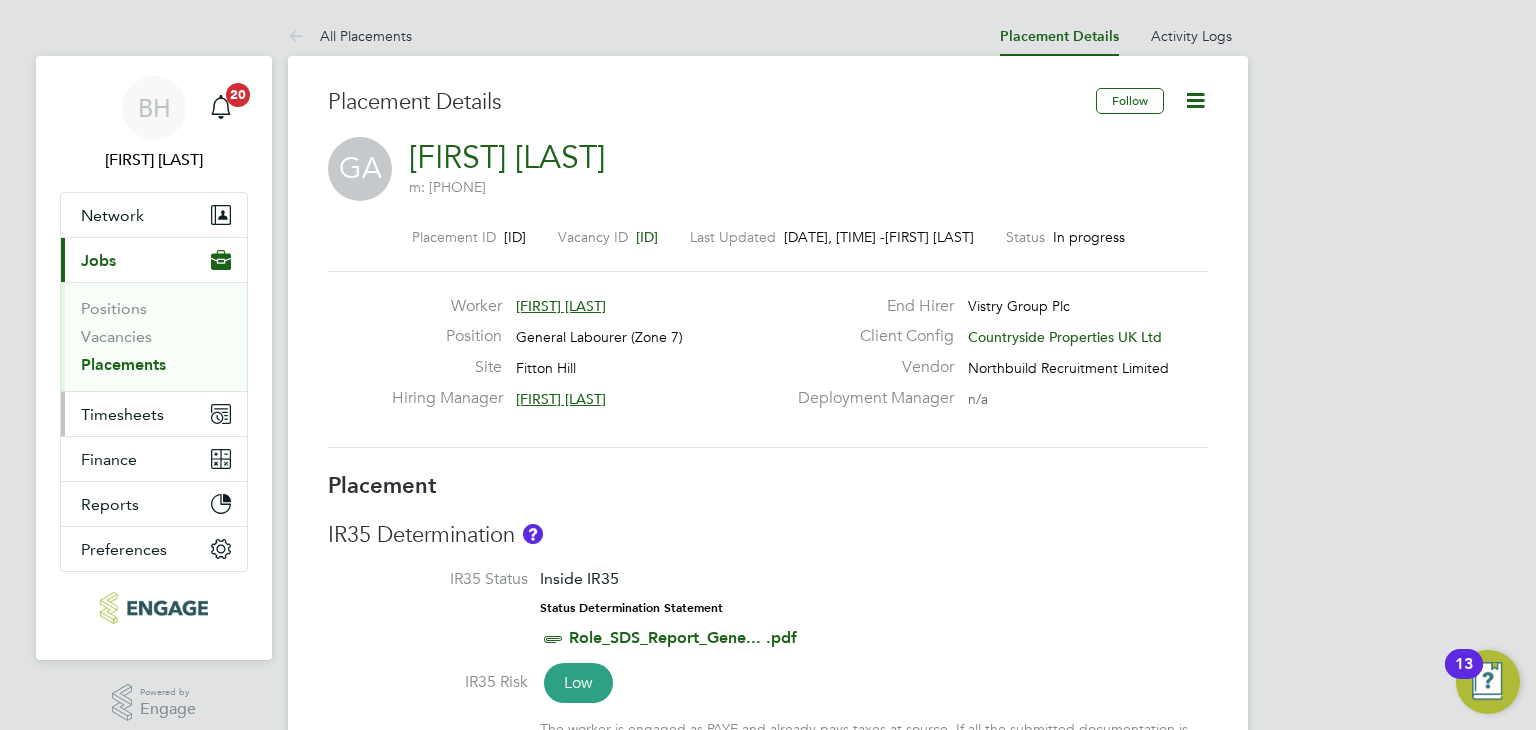 click on "Timesheets" at bounding box center [122, 414] 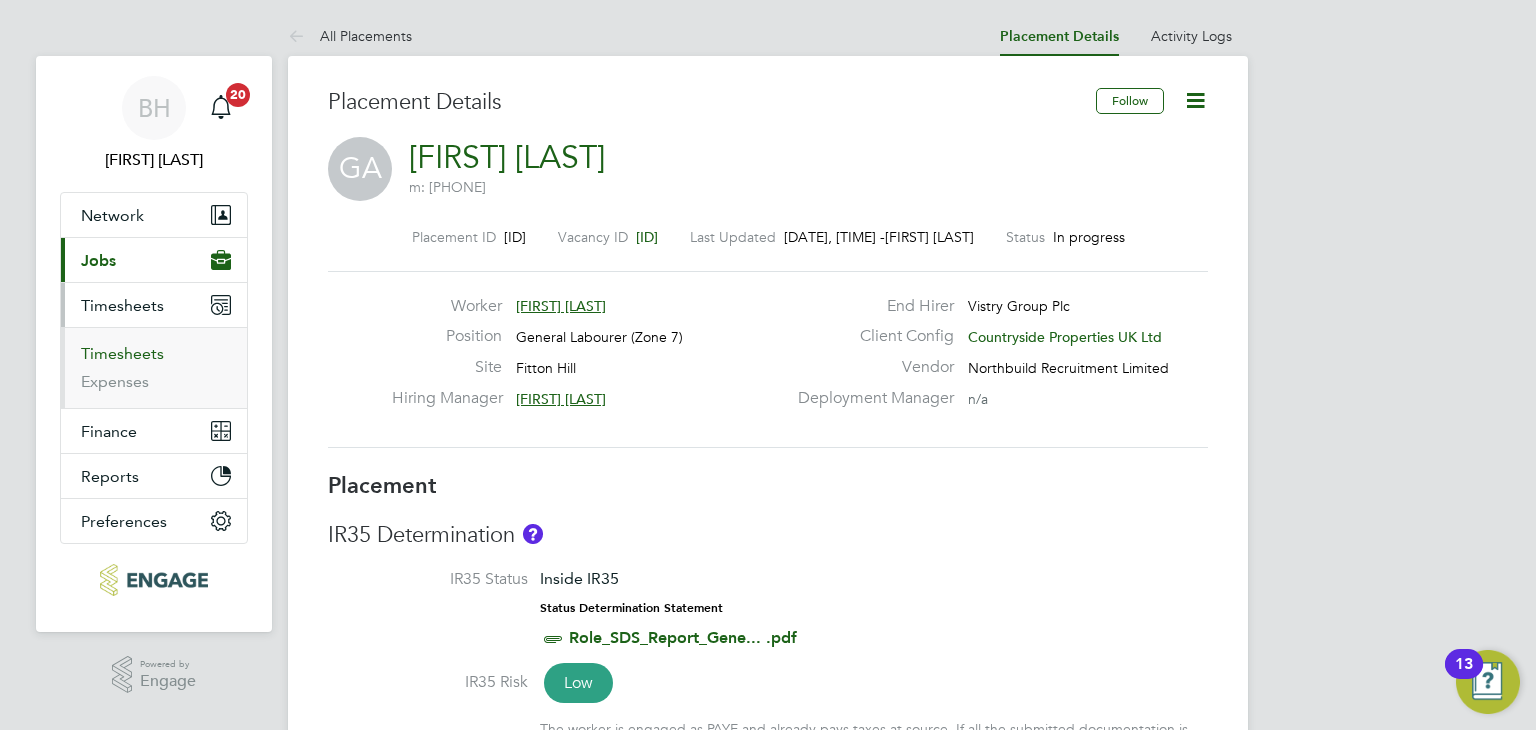 click on "Timesheets" at bounding box center (122, 353) 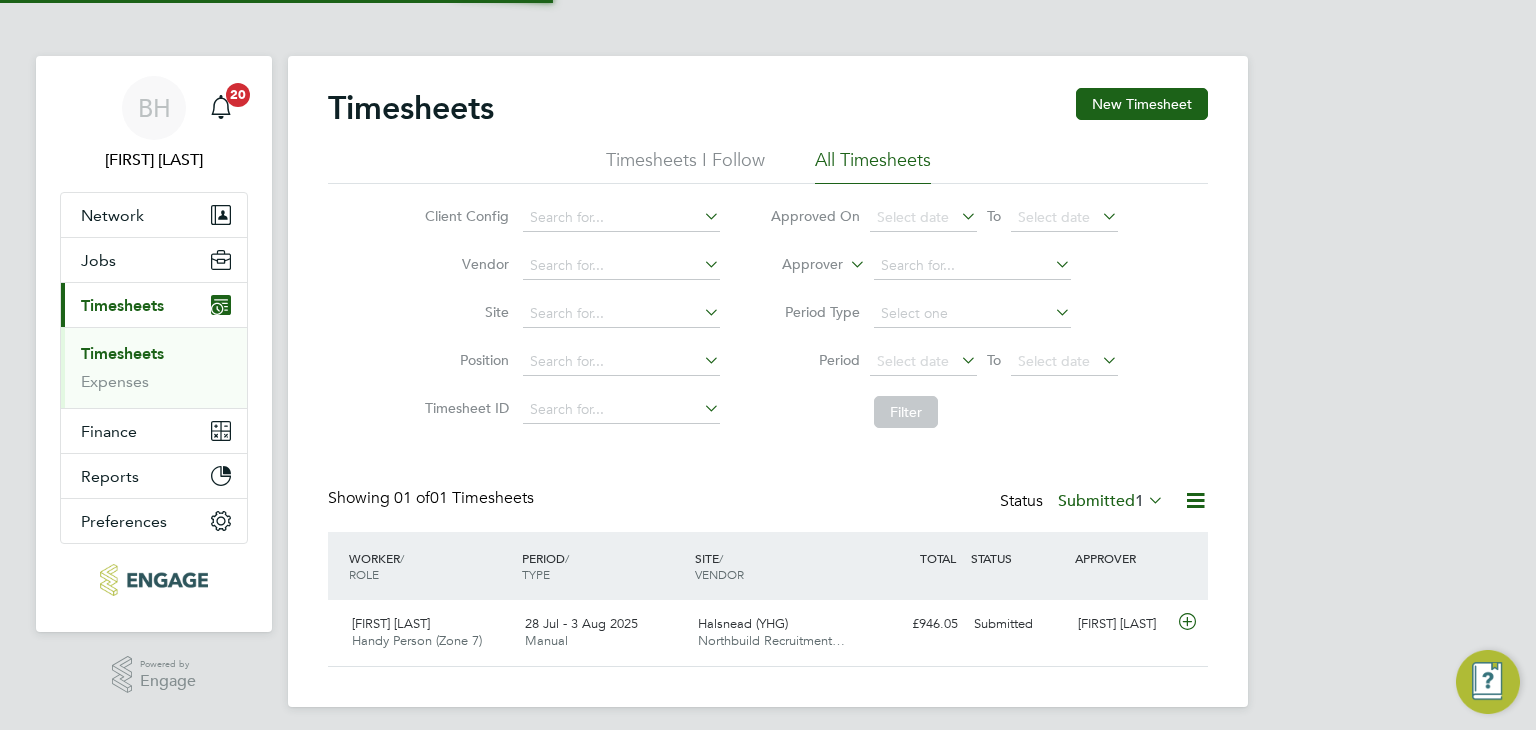 scroll, scrollTop: 9, scrollLeft: 10, axis: both 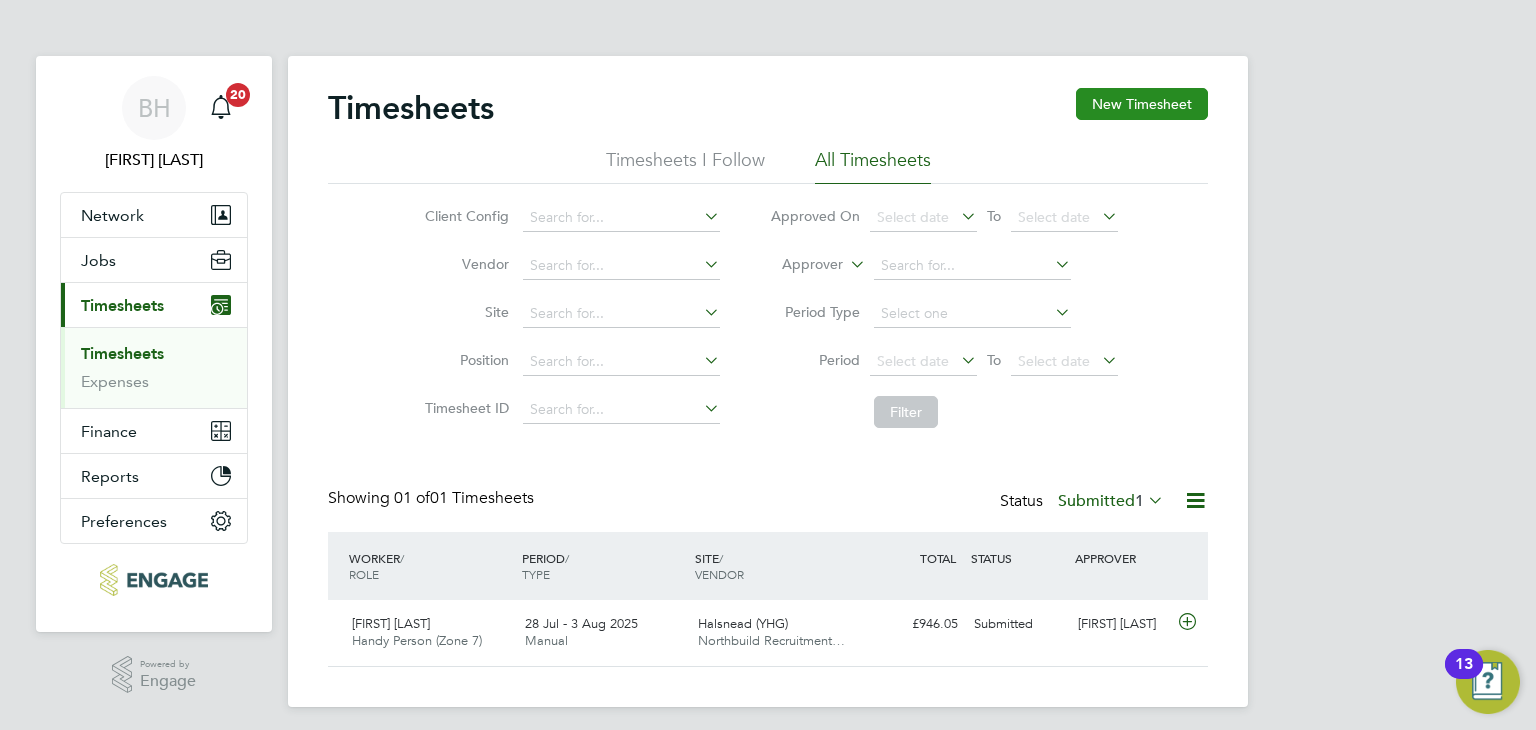click on "New Timesheet" 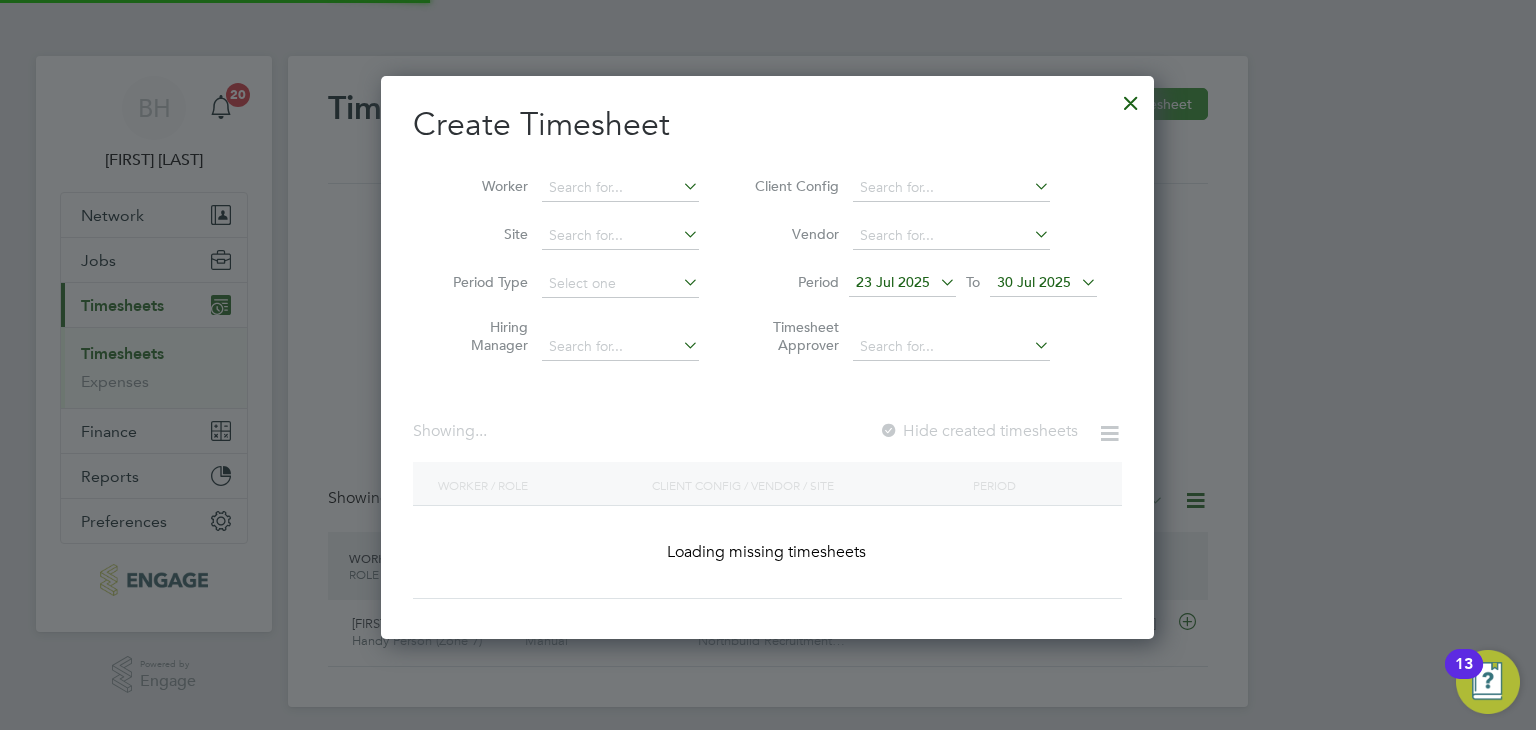 scroll, scrollTop: 10, scrollLeft: 10, axis: both 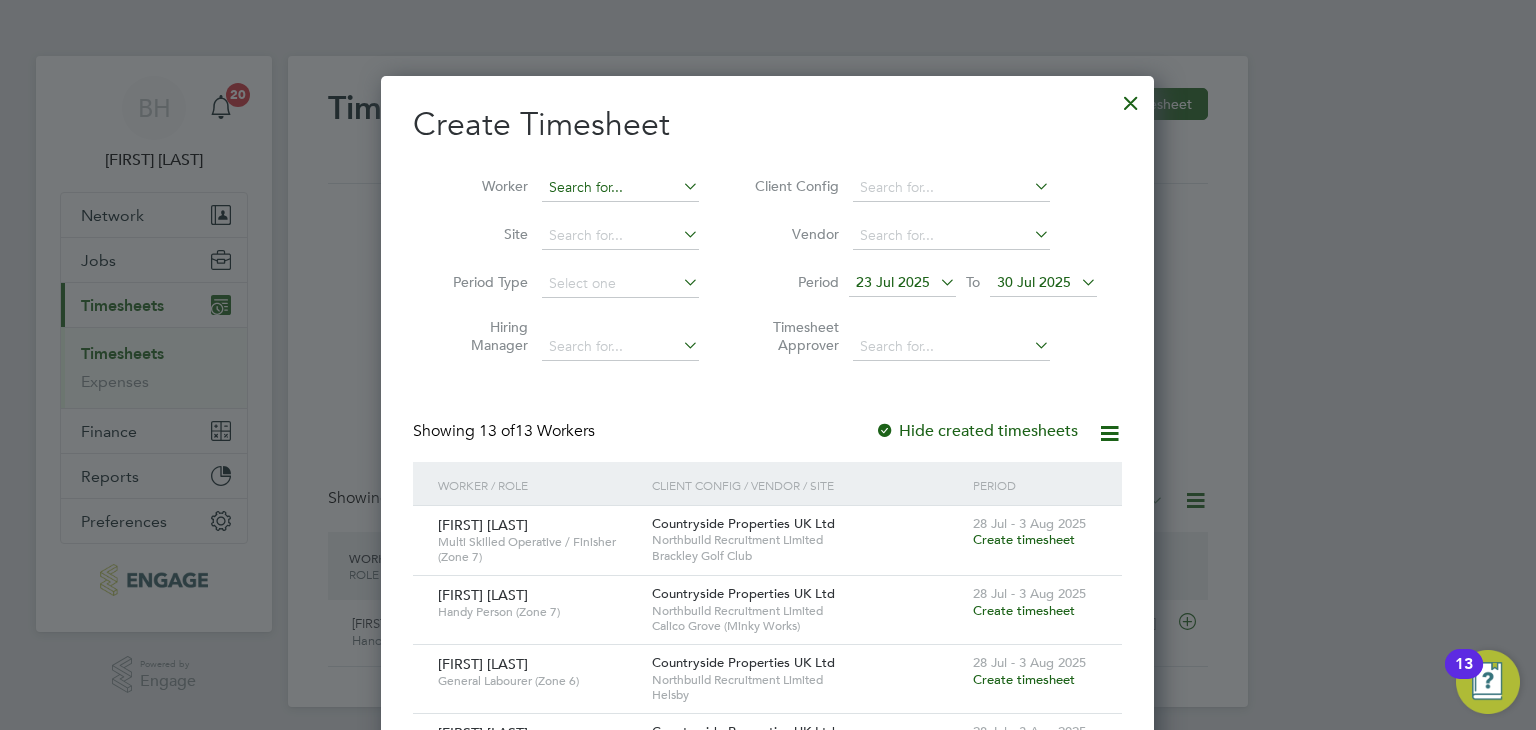 click at bounding box center (620, 188) 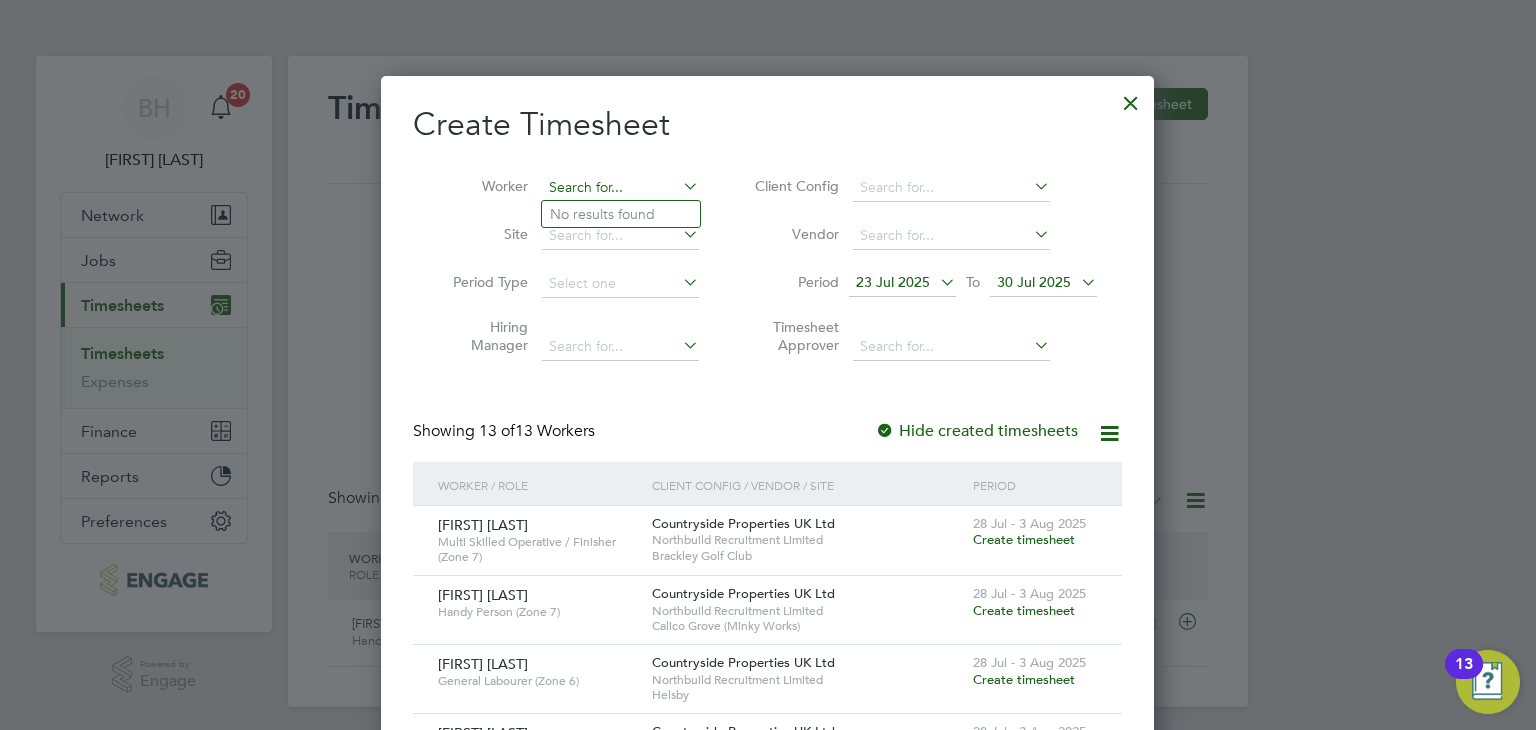 type on "f" 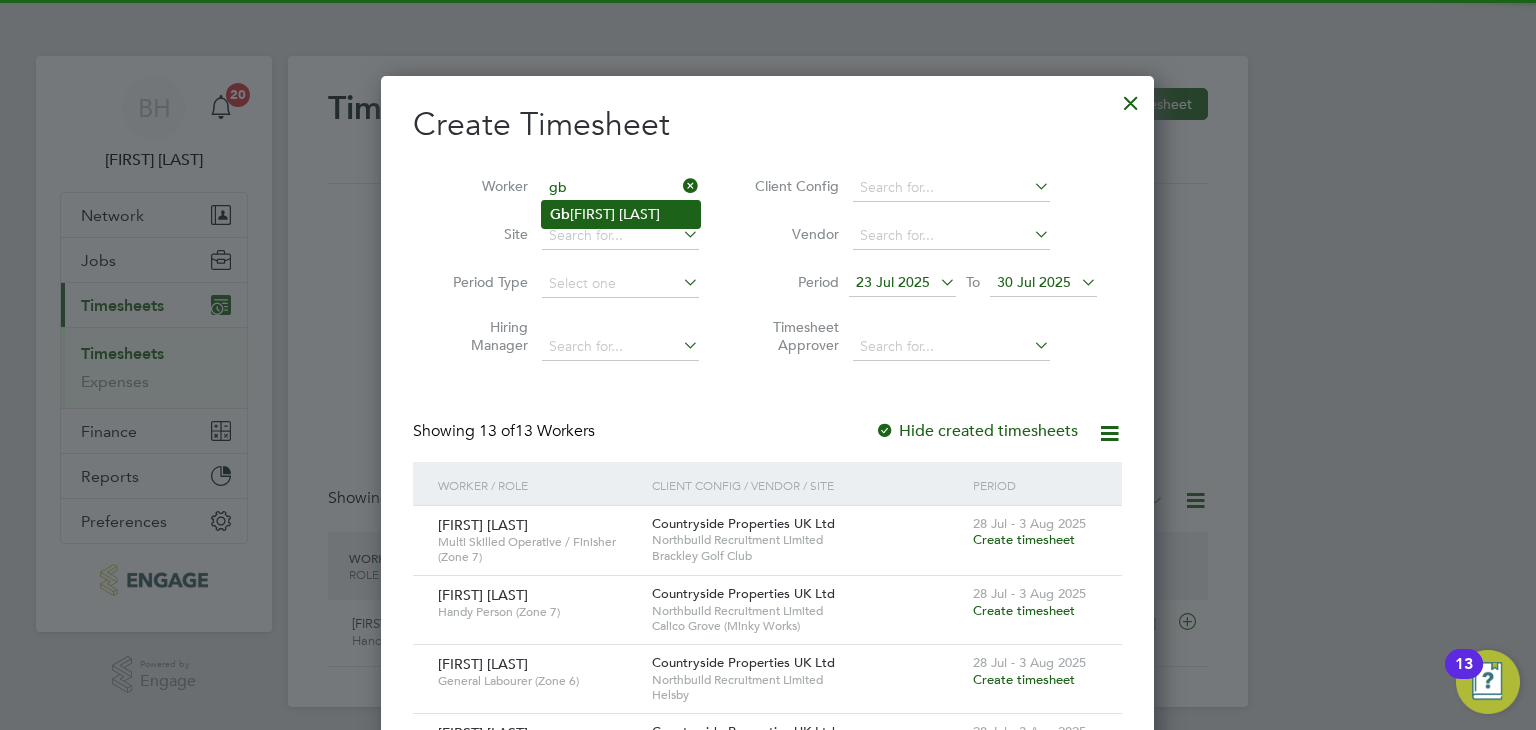 click on "Gb enga Ajonibode" 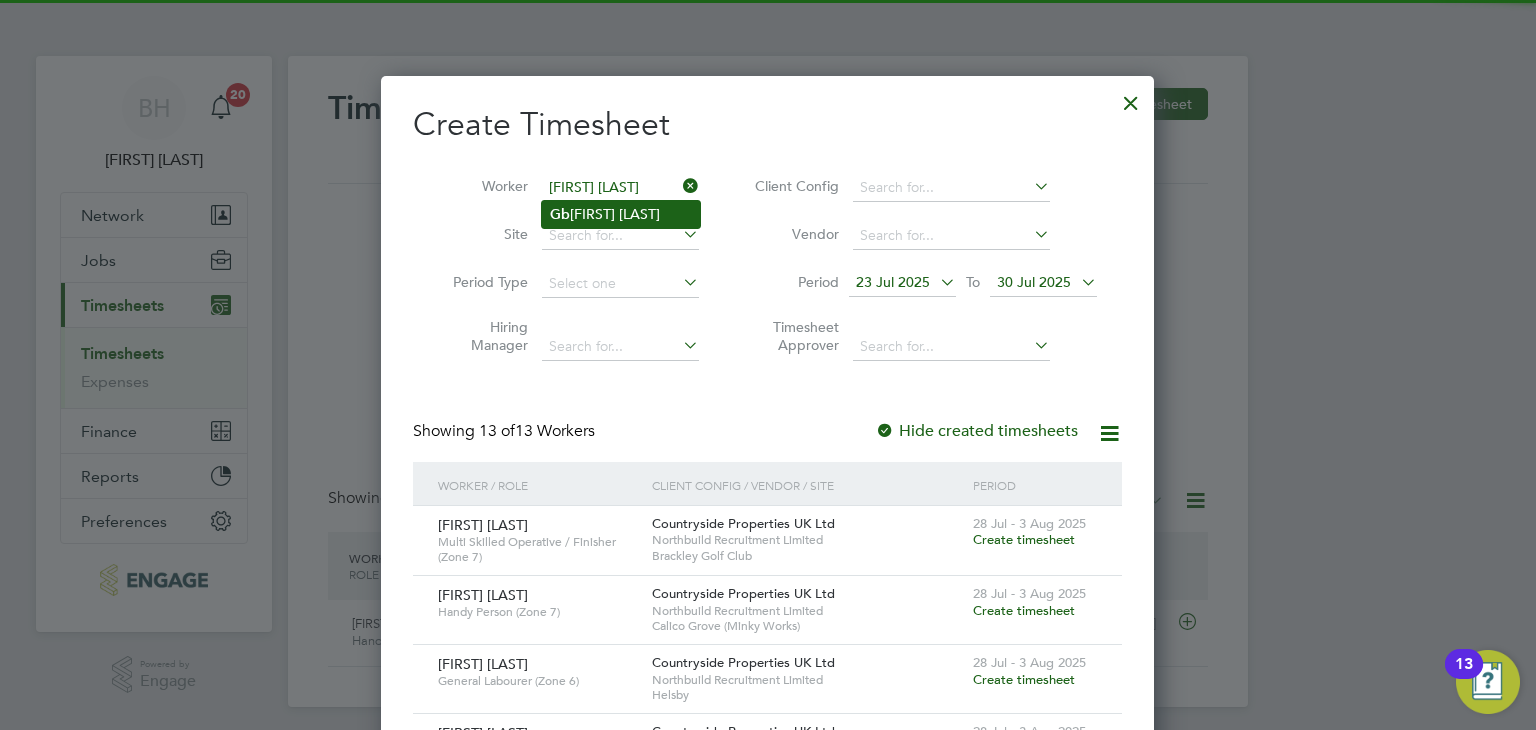 scroll, scrollTop: 10, scrollLeft: 10, axis: both 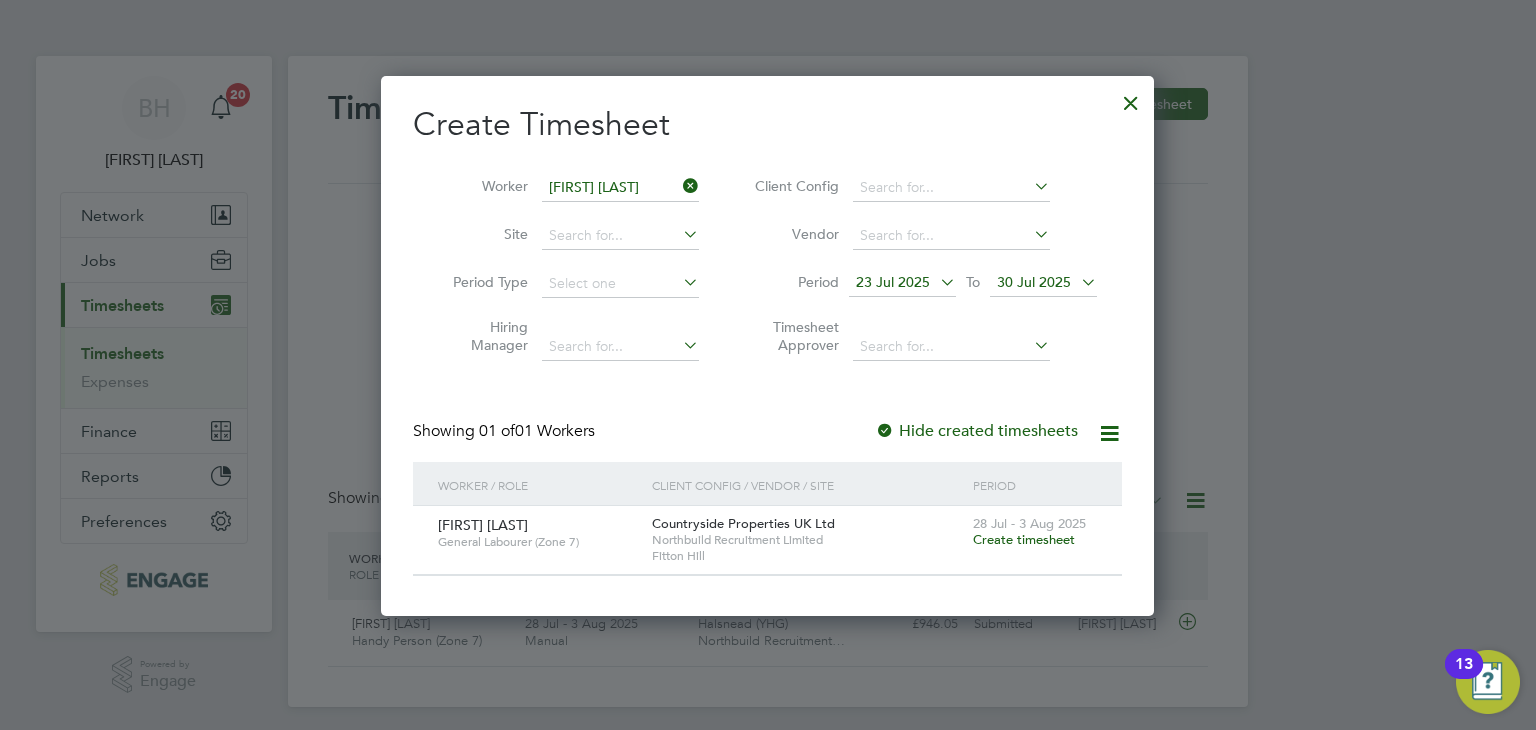 click on "Create timesheet" at bounding box center [1024, 539] 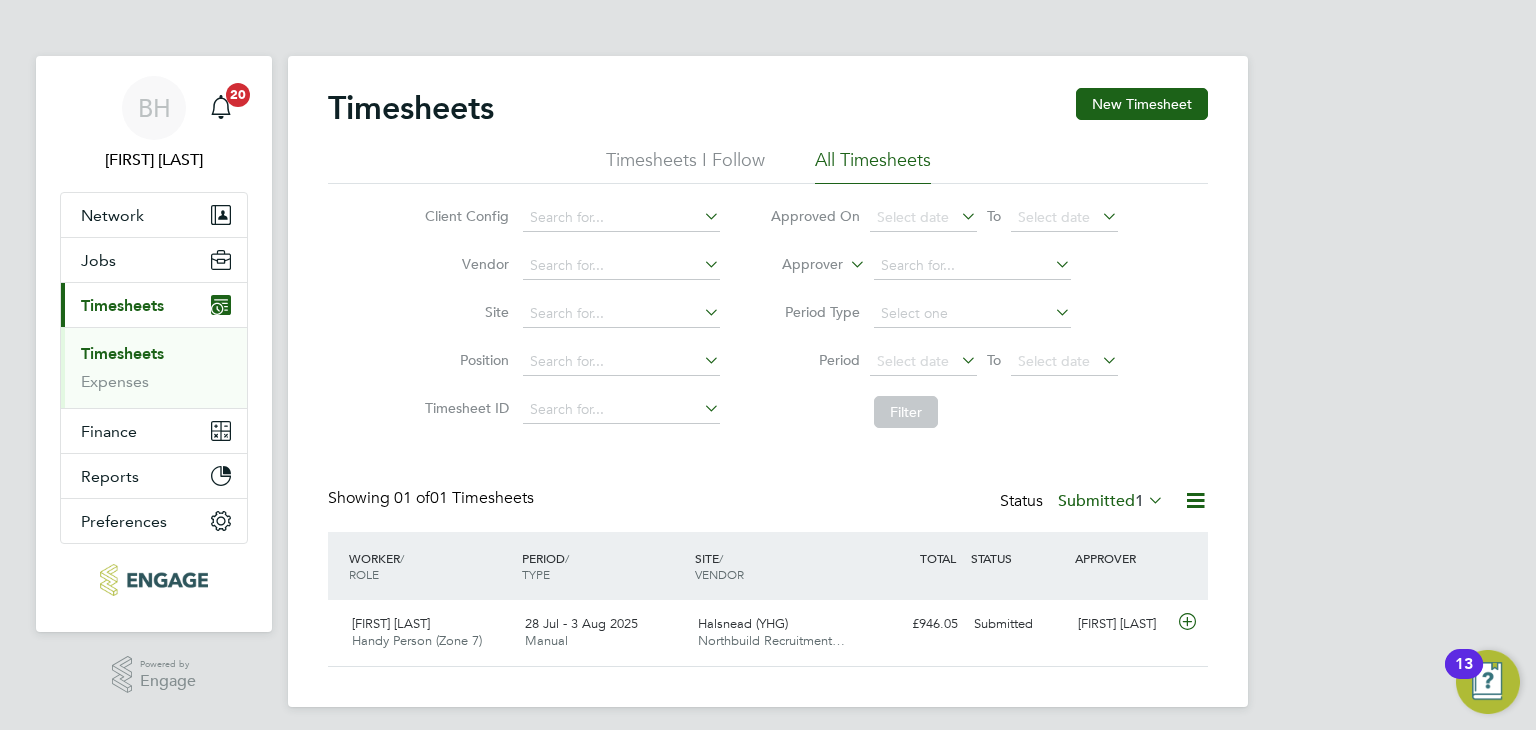 scroll, scrollTop: 9, scrollLeft: 10, axis: both 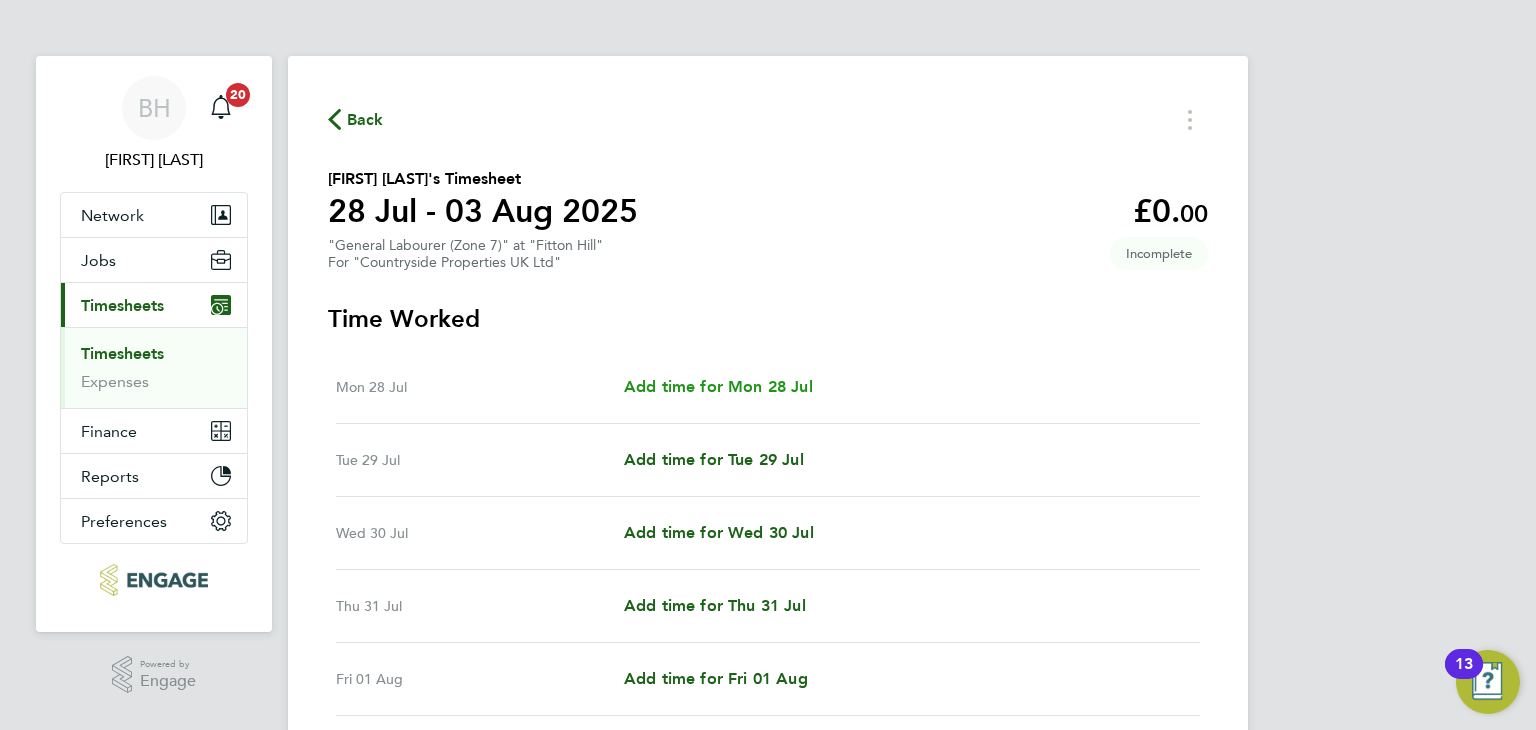 click on "Add time for Mon 28 Jul" at bounding box center [718, 386] 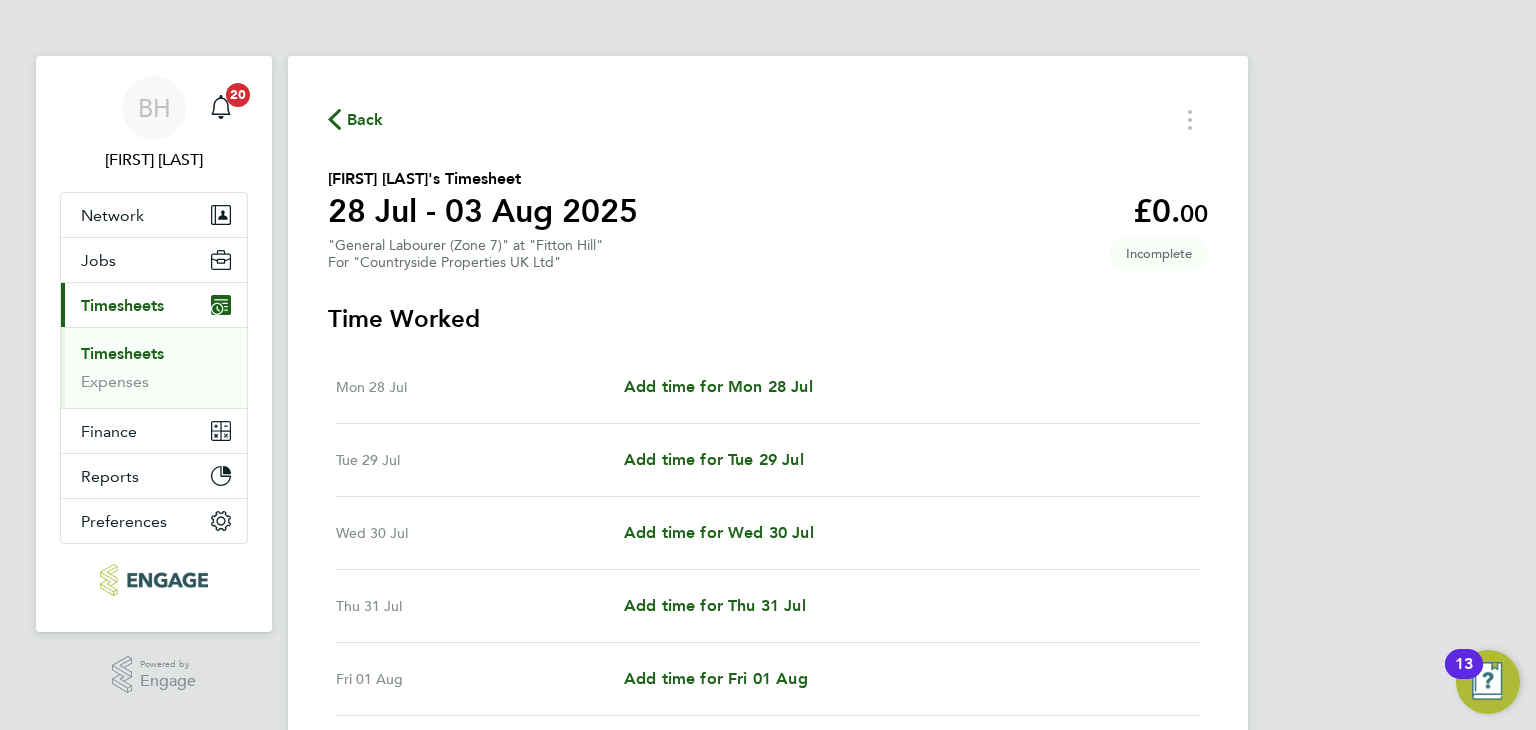 select on "30" 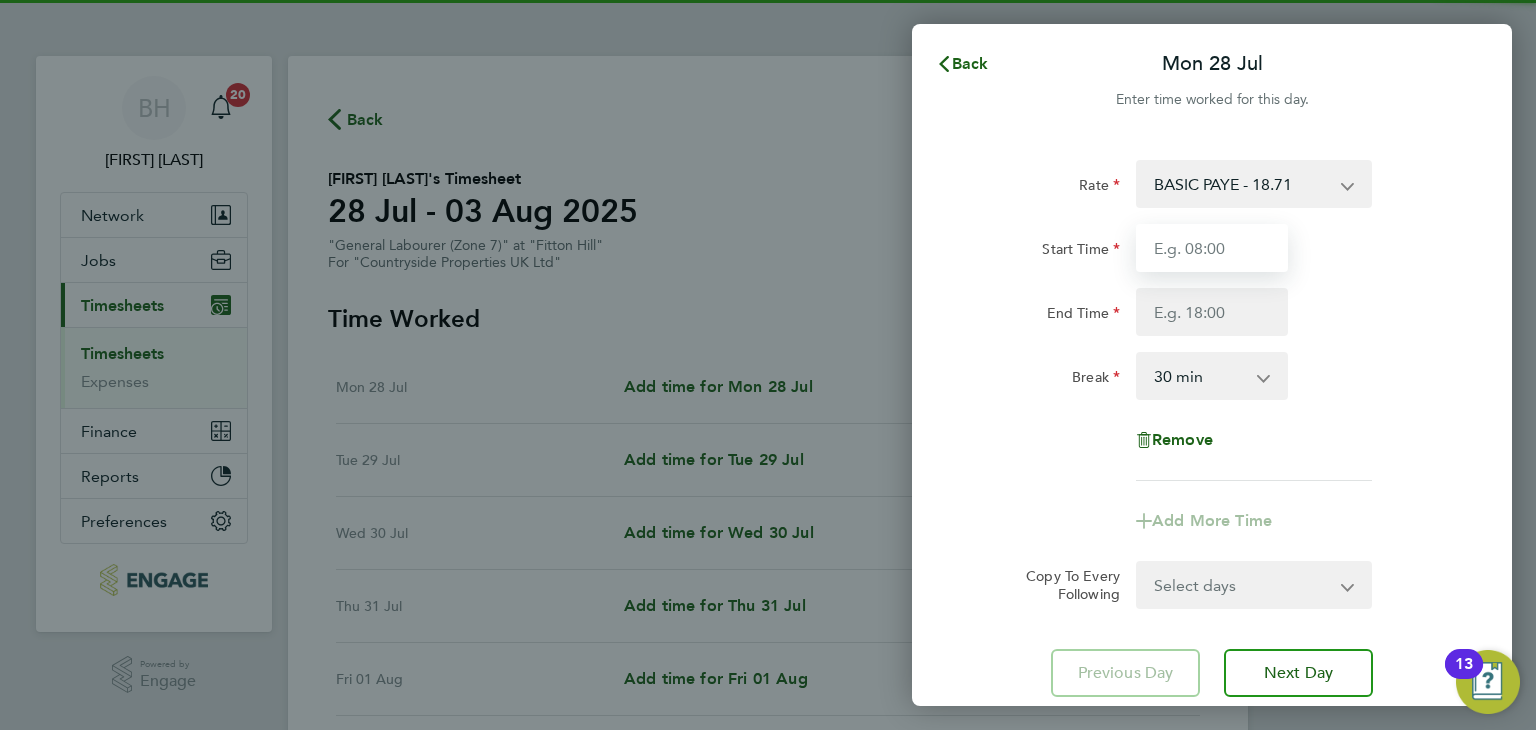 click on "Start Time" at bounding box center (1212, 248) 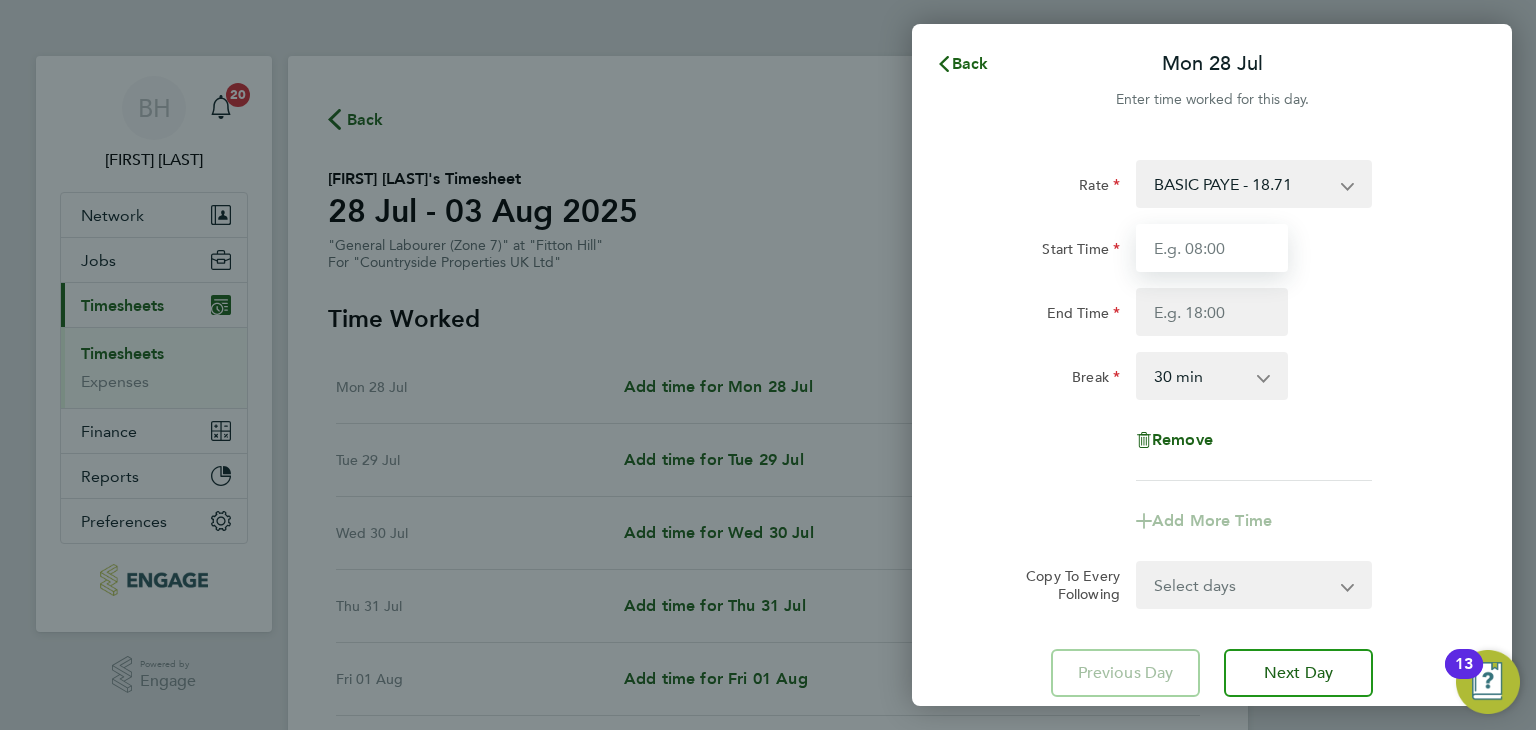 type on "07:30" 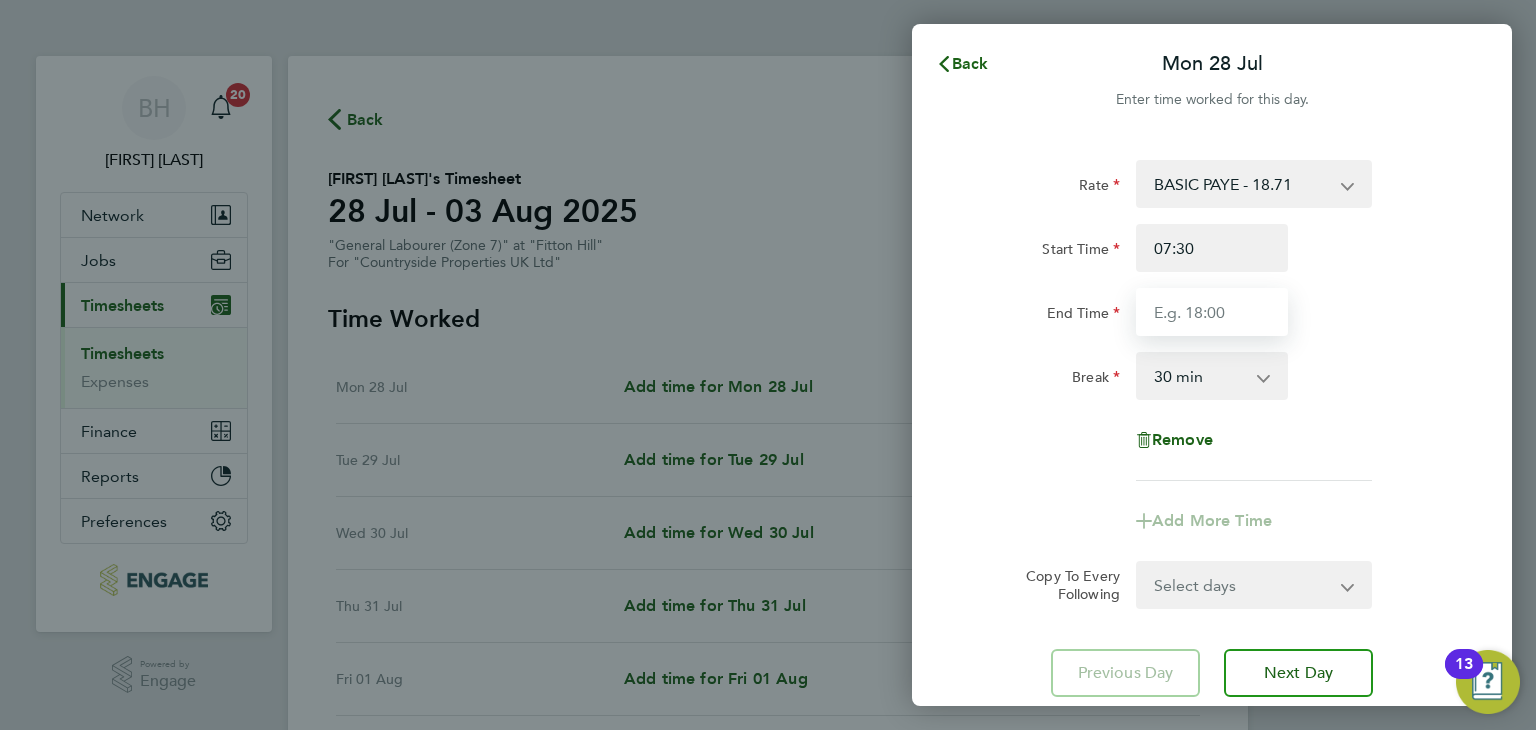 click on "End Time" at bounding box center (1212, 312) 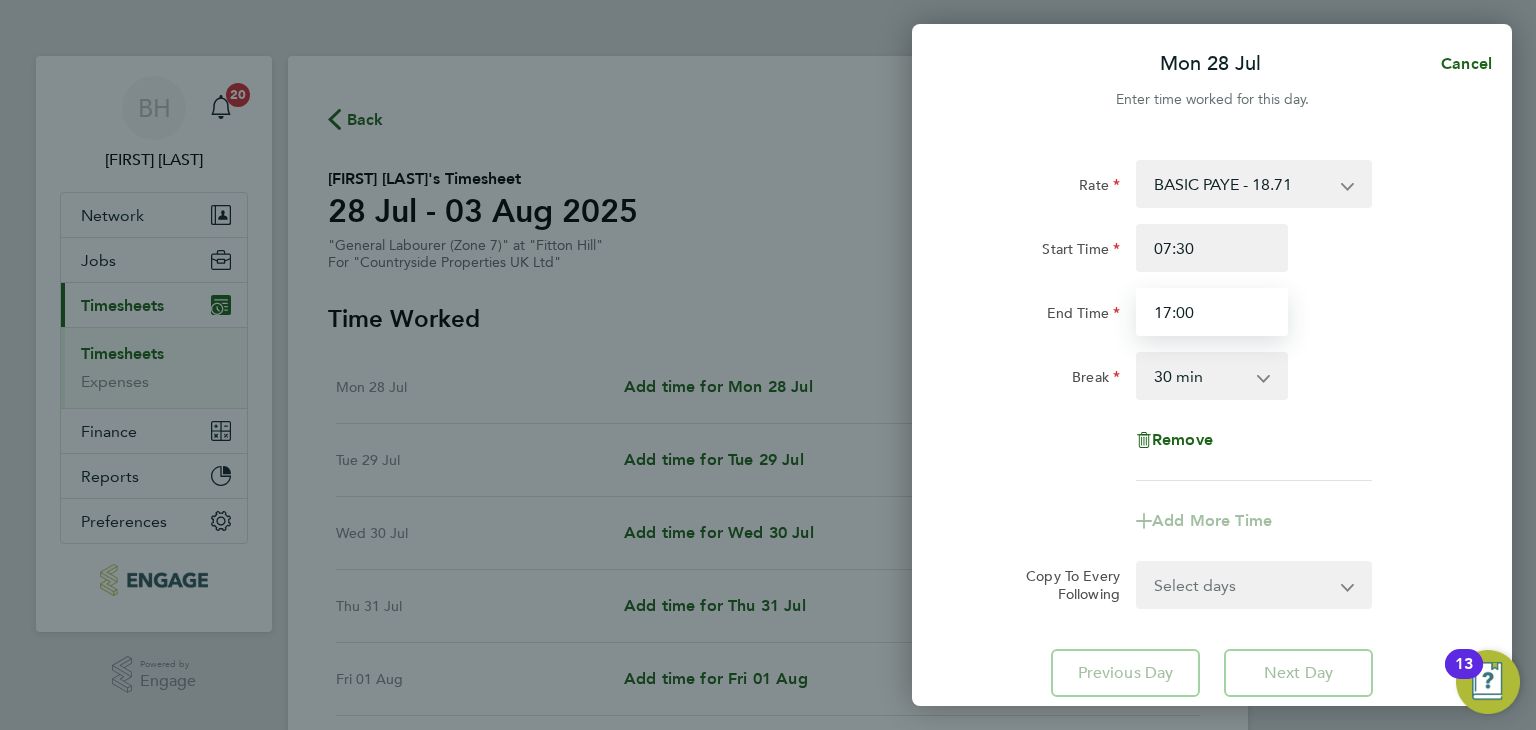 type on "17:00" 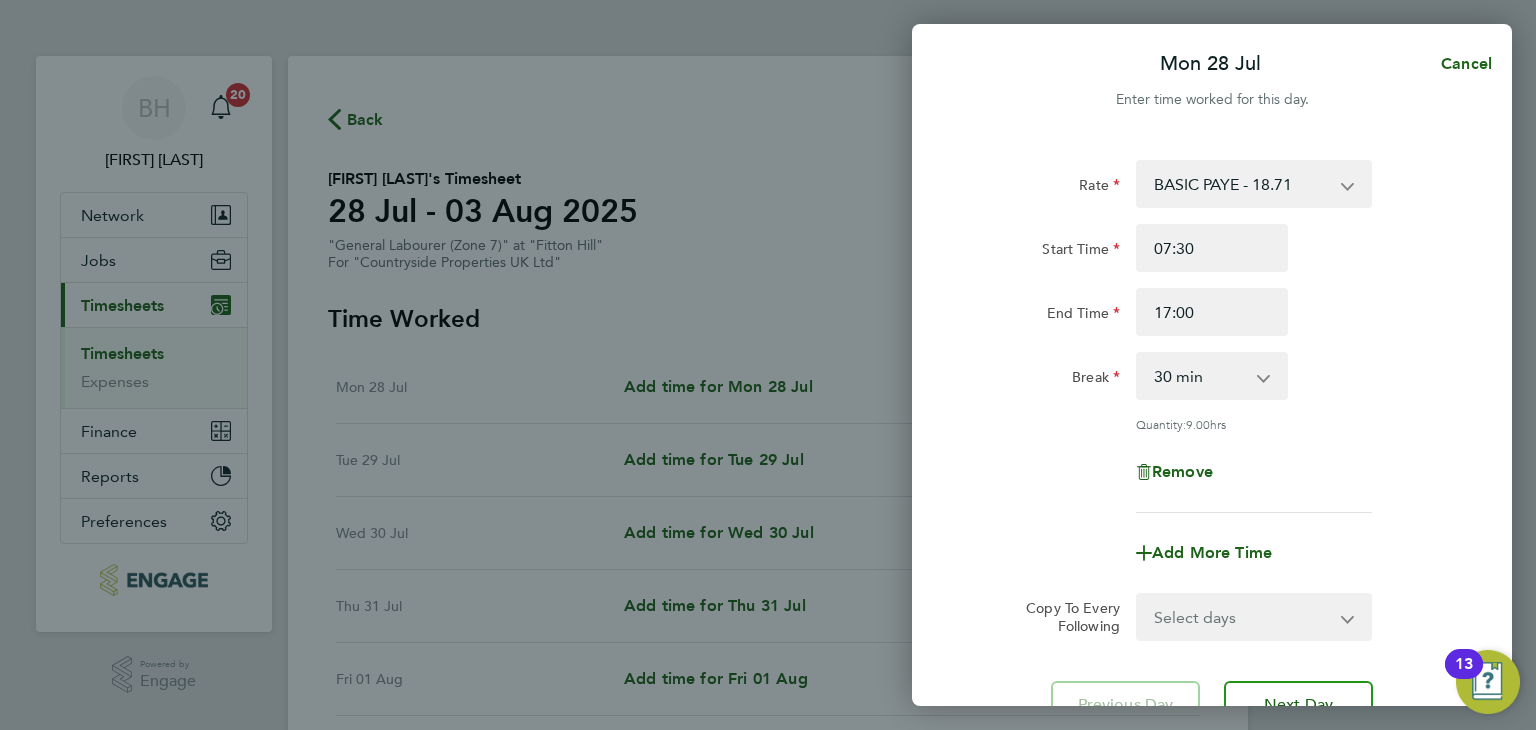 click on "End Time 17:00" 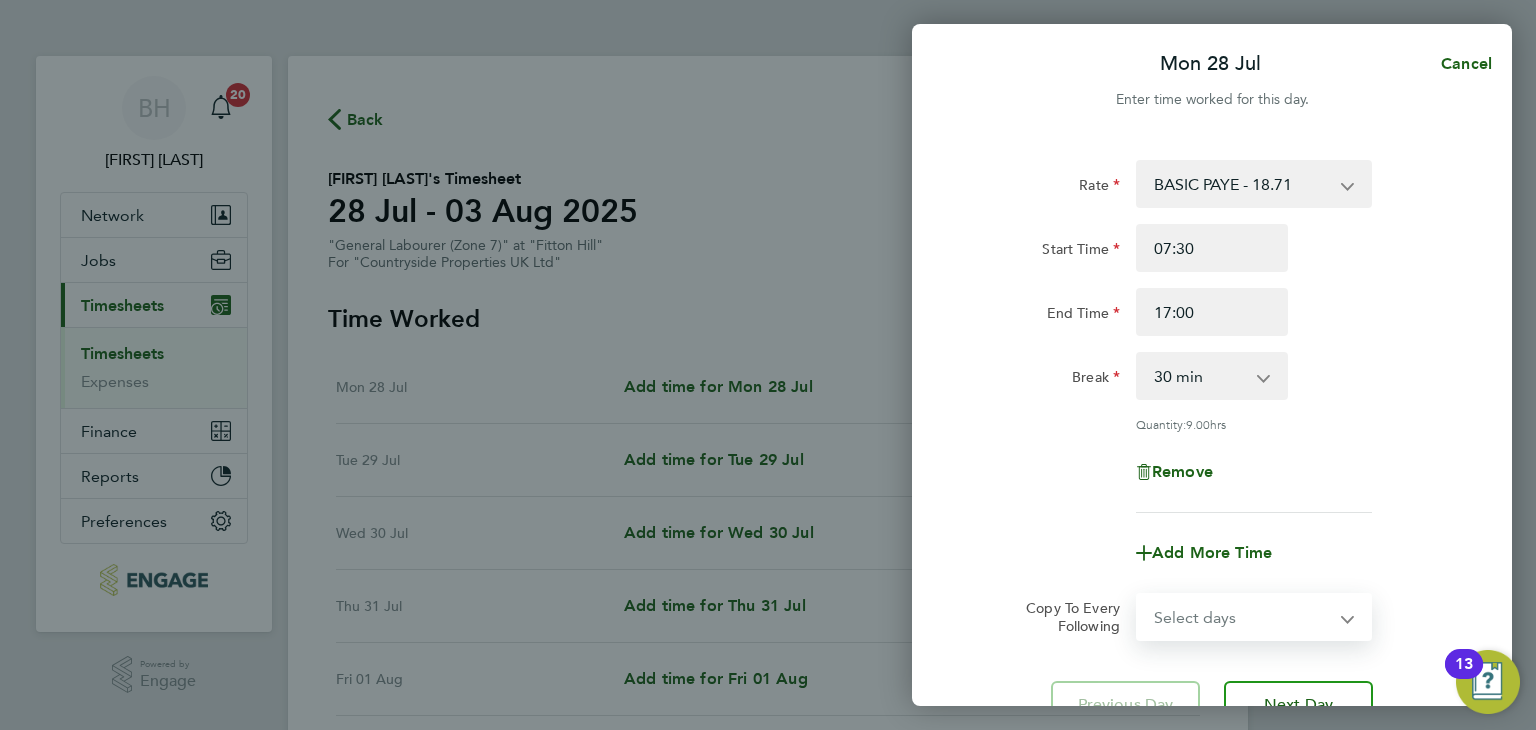 select on "WEEKDAY" 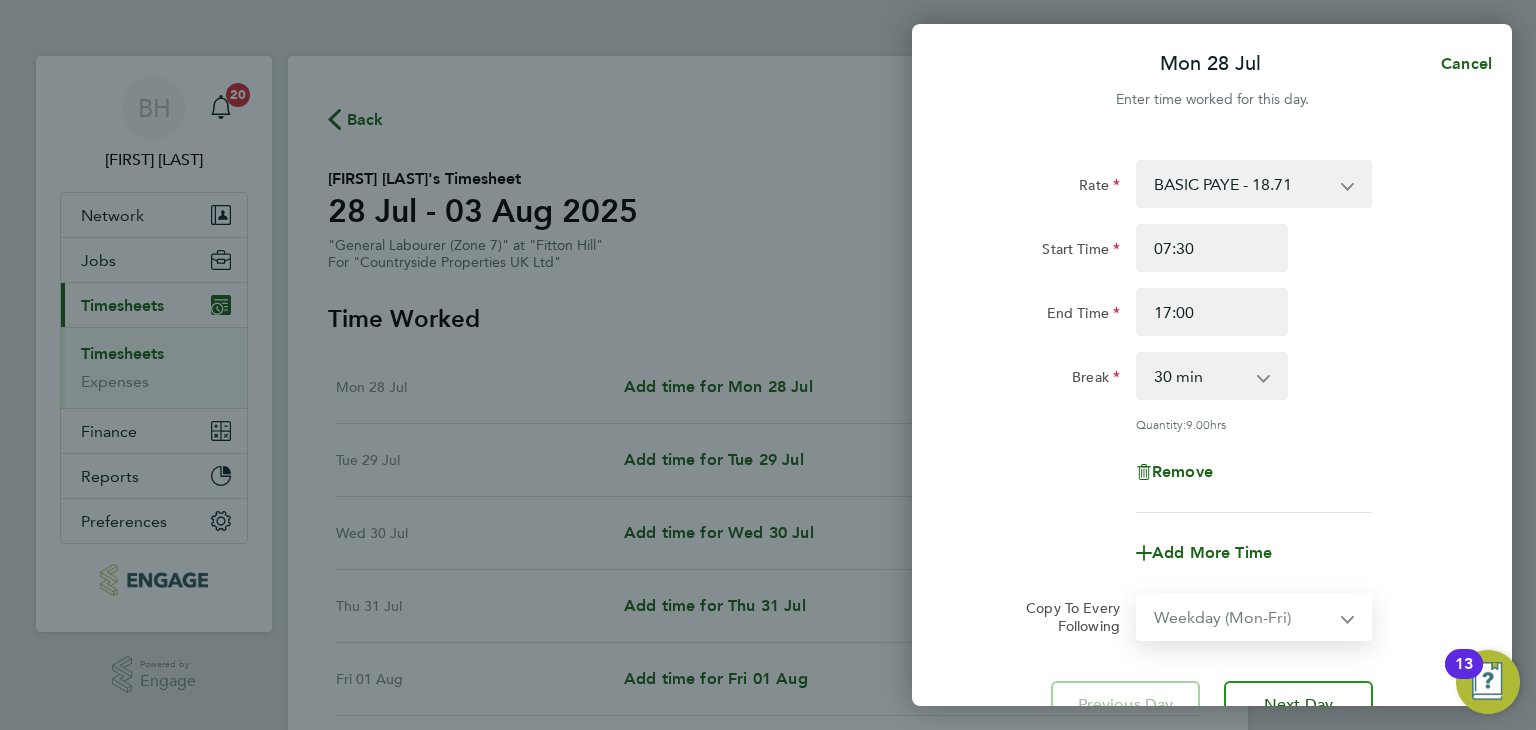 click on "Select days   Day   Weekday (Mon-Fri)   Weekend (Sat-Sun)   Tuesday   Wednesday   Thursday   Friday   Saturday   Sunday" at bounding box center (1243, 617) 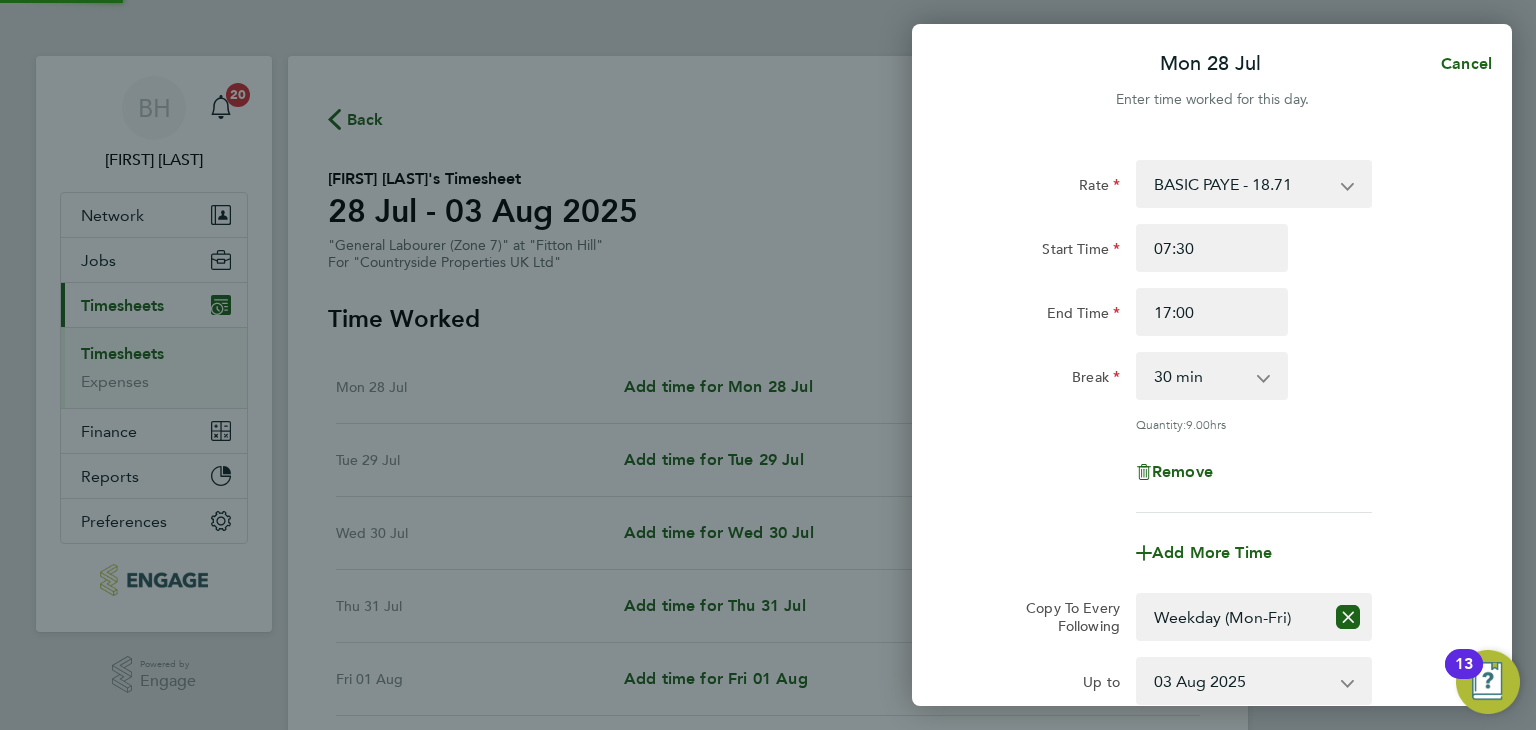 click on "Break  0 min   15 min   30 min   45 min   60 min   75 min   90 min" 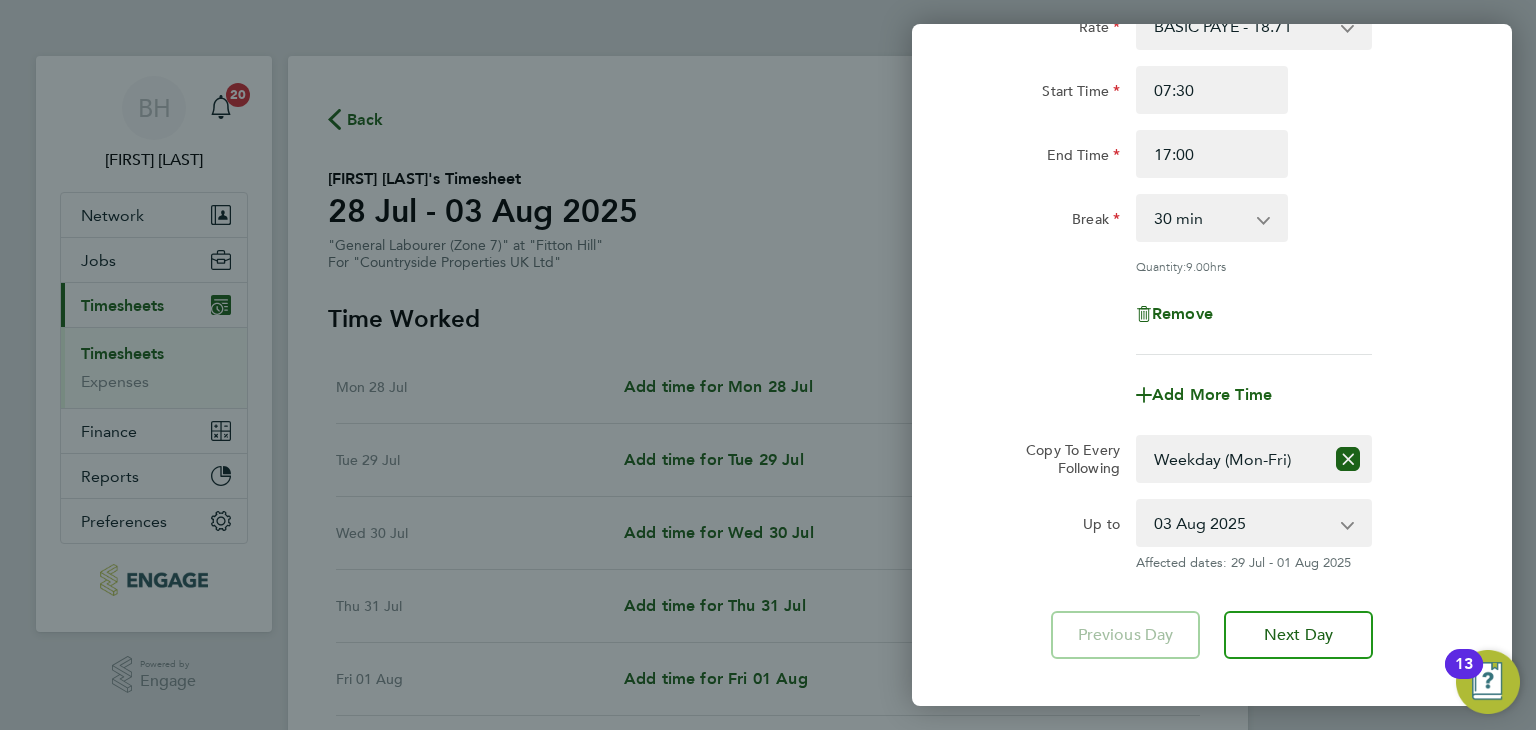 scroll, scrollTop: 160, scrollLeft: 0, axis: vertical 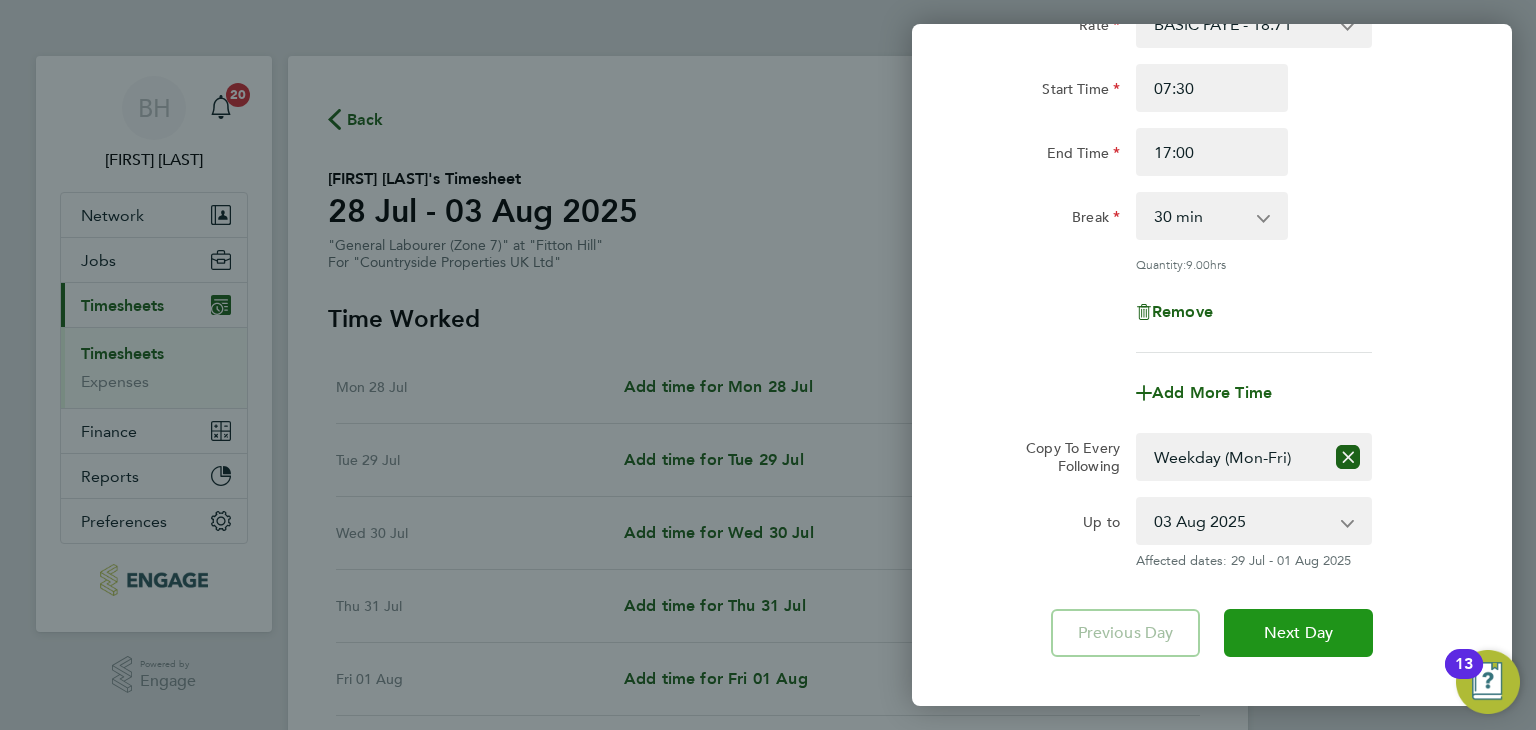 click on "Next Day" 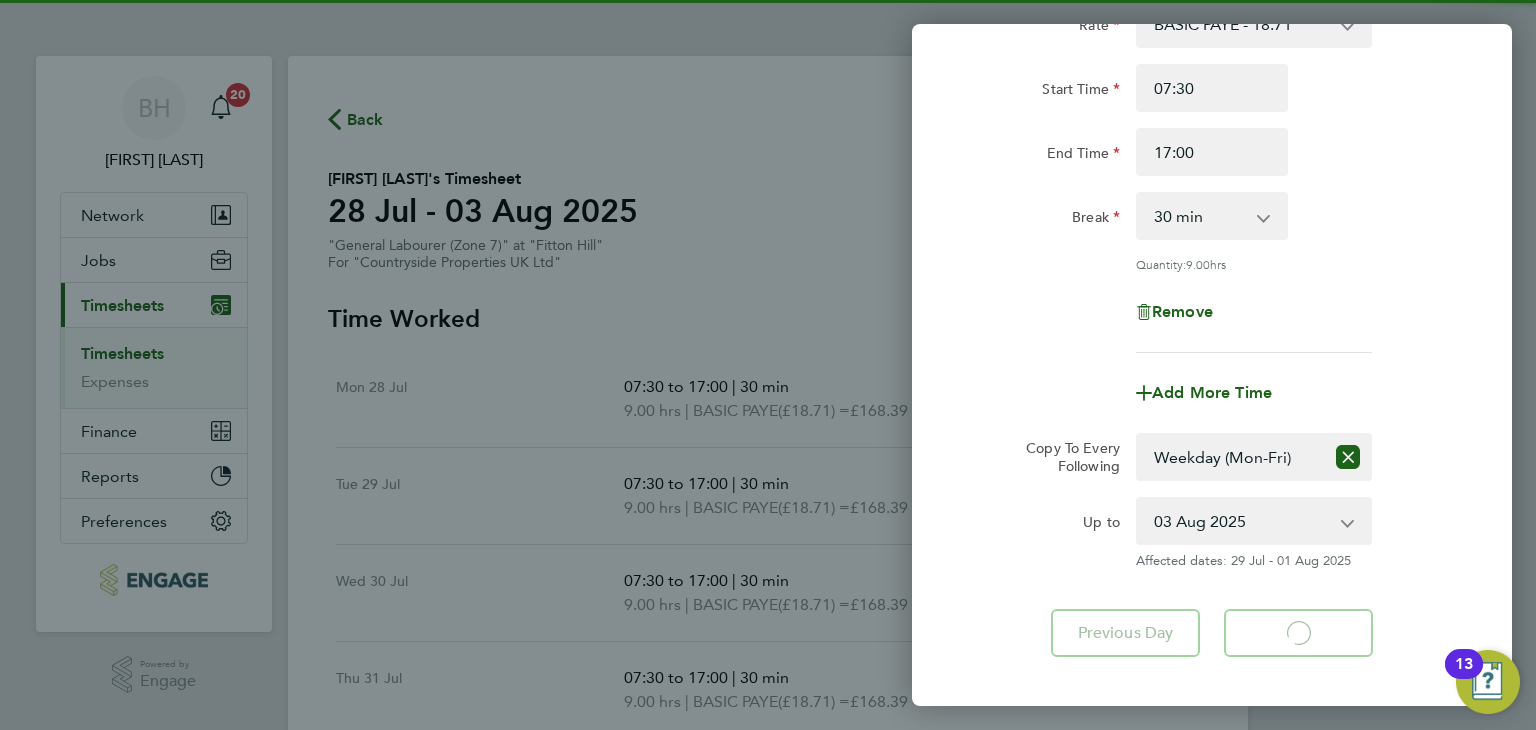 select on "30" 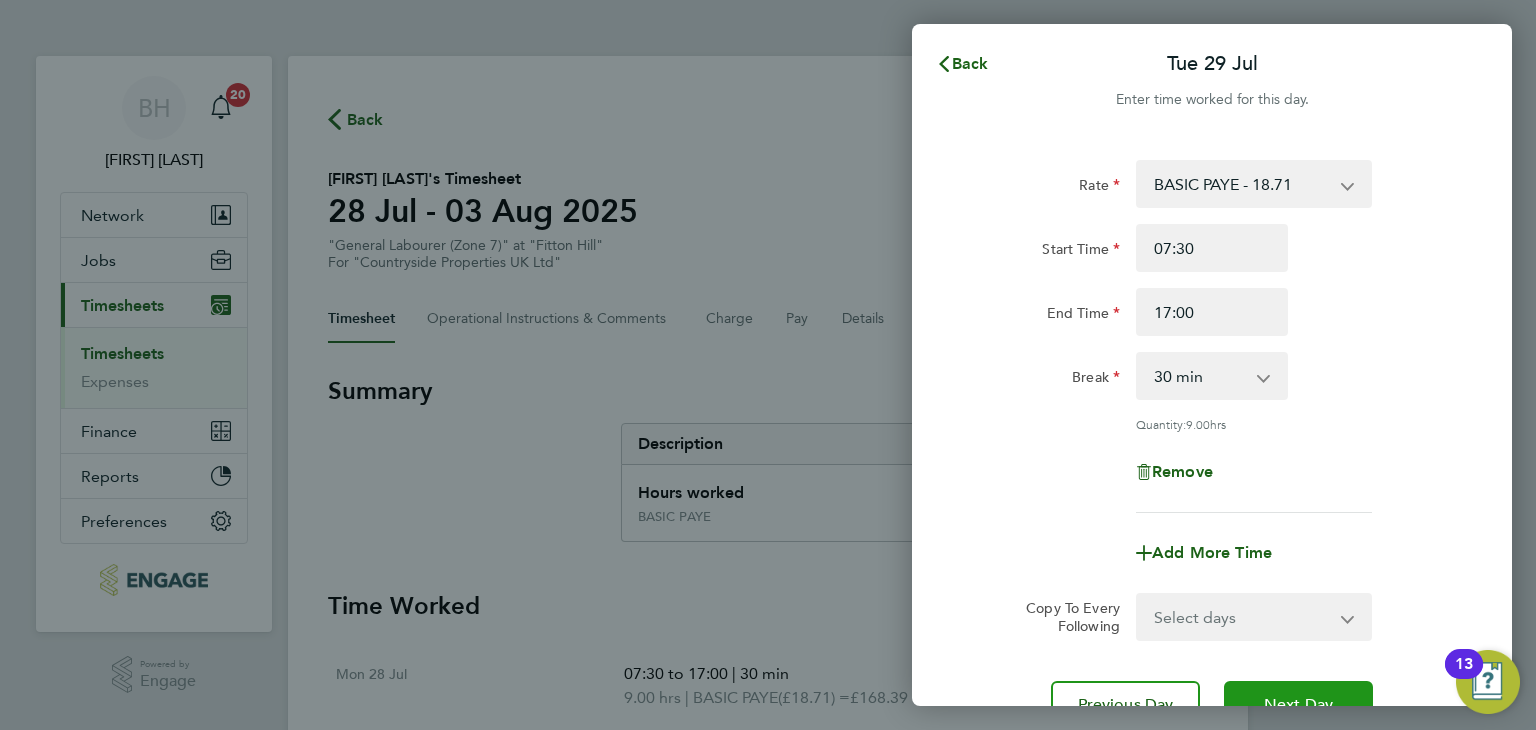 click on "Next Day" 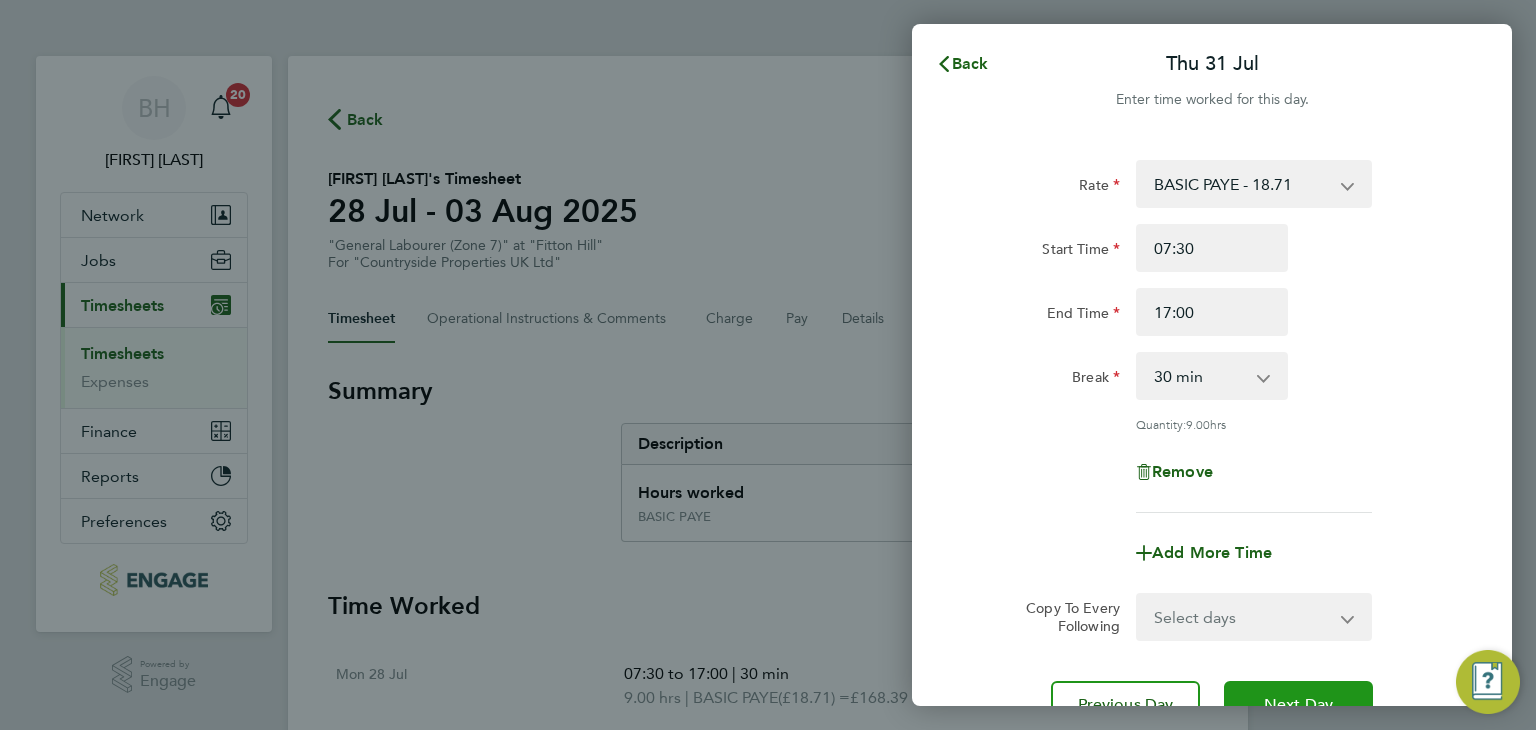 click on "Next Day" 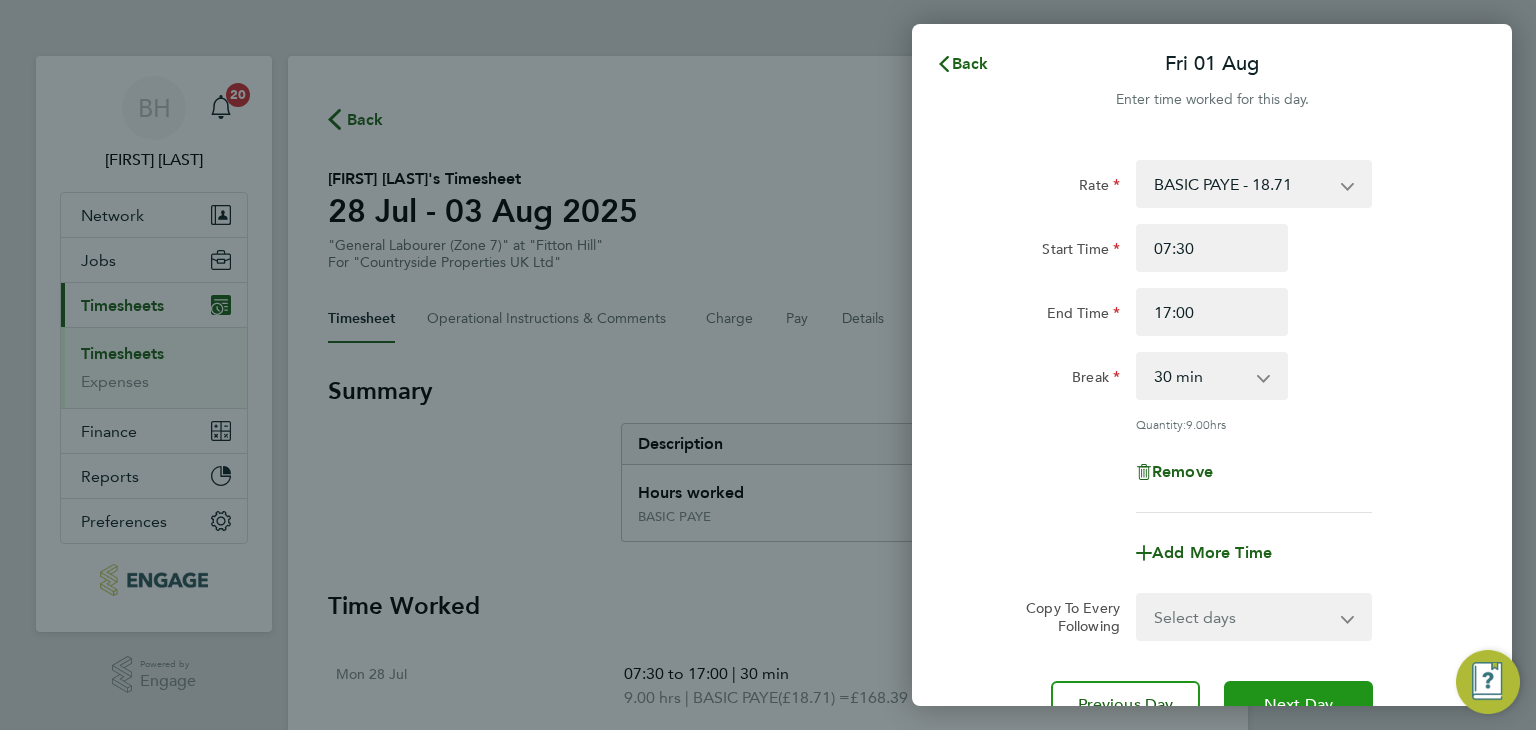 click on "Next Day" 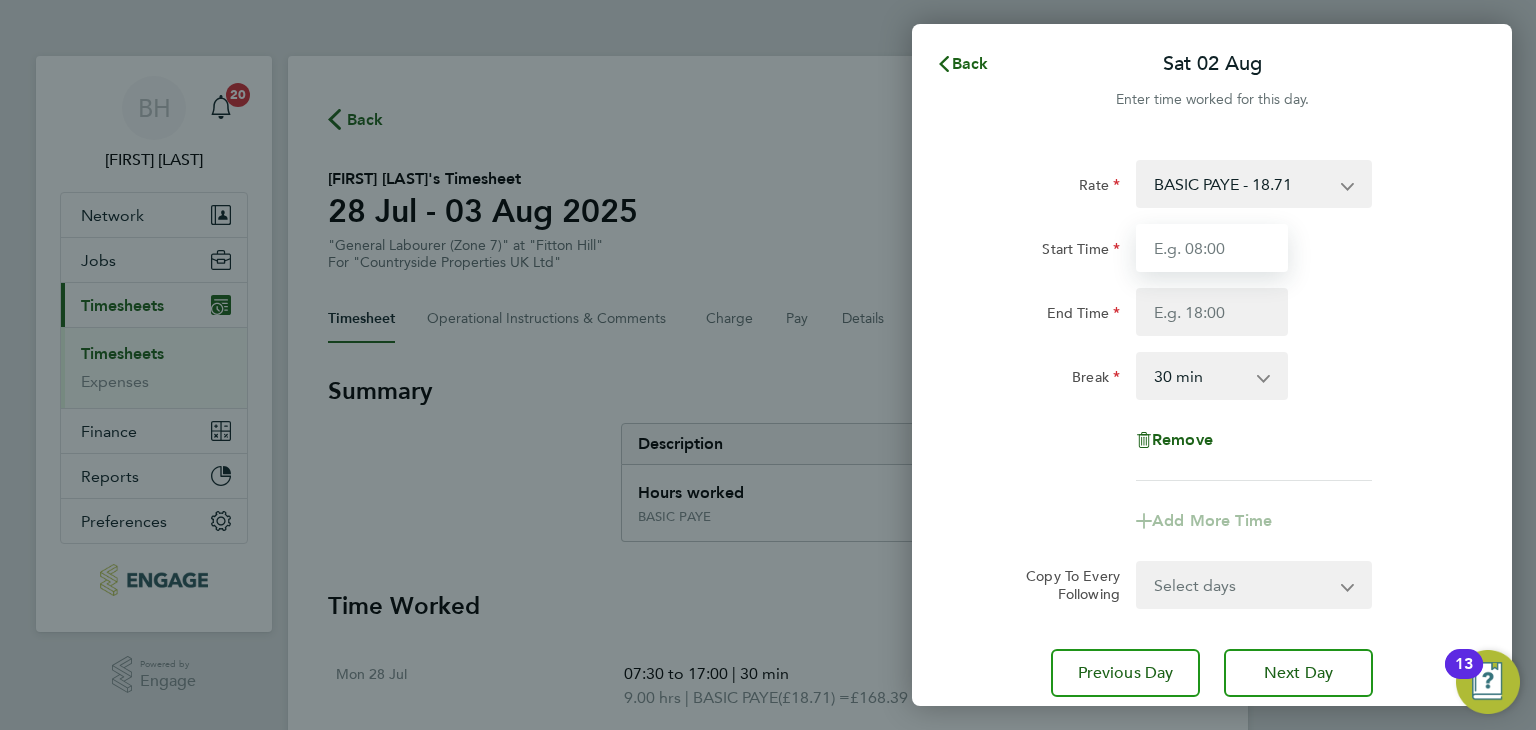 click on "Start Time" at bounding box center [1212, 248] 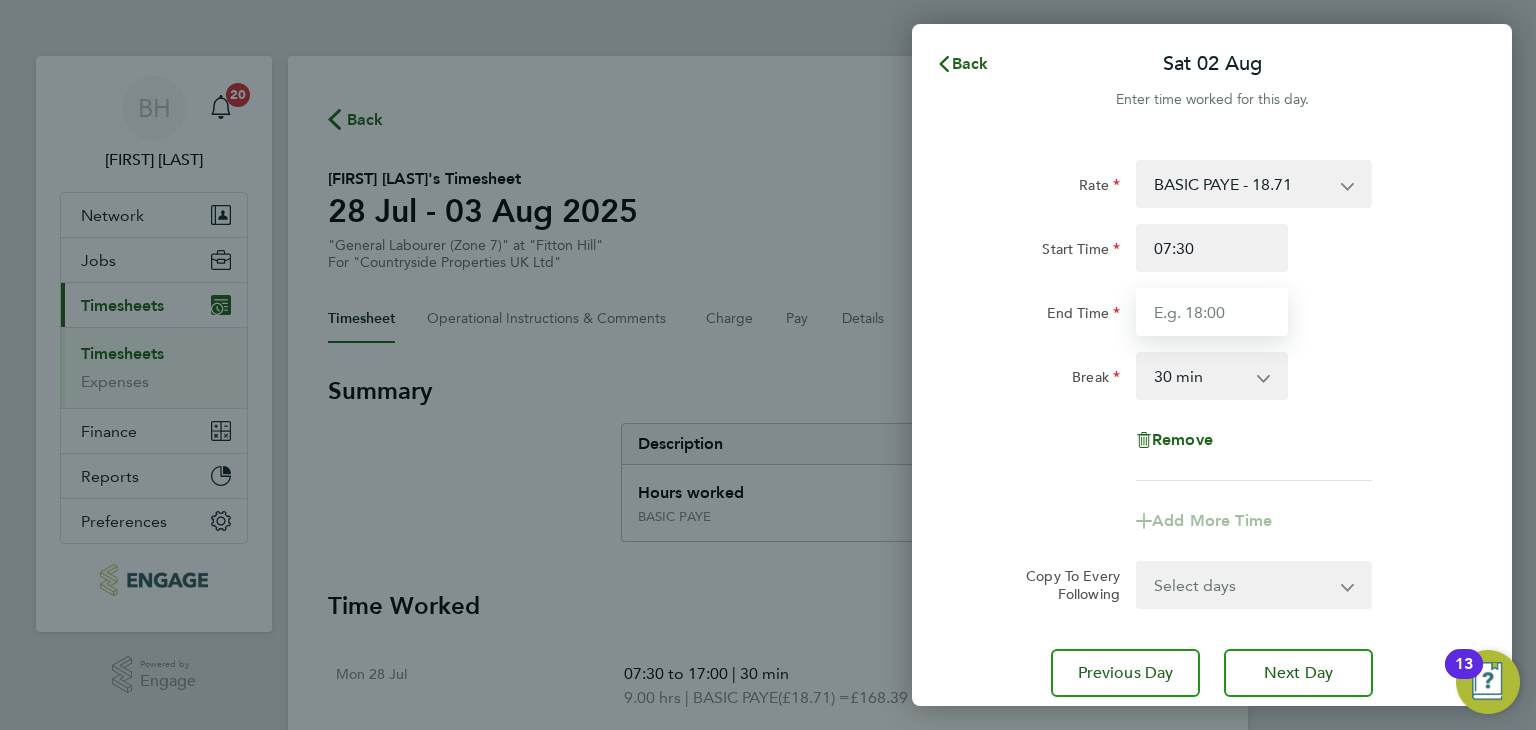click on "End Time" at bounding box center [1212, 312] 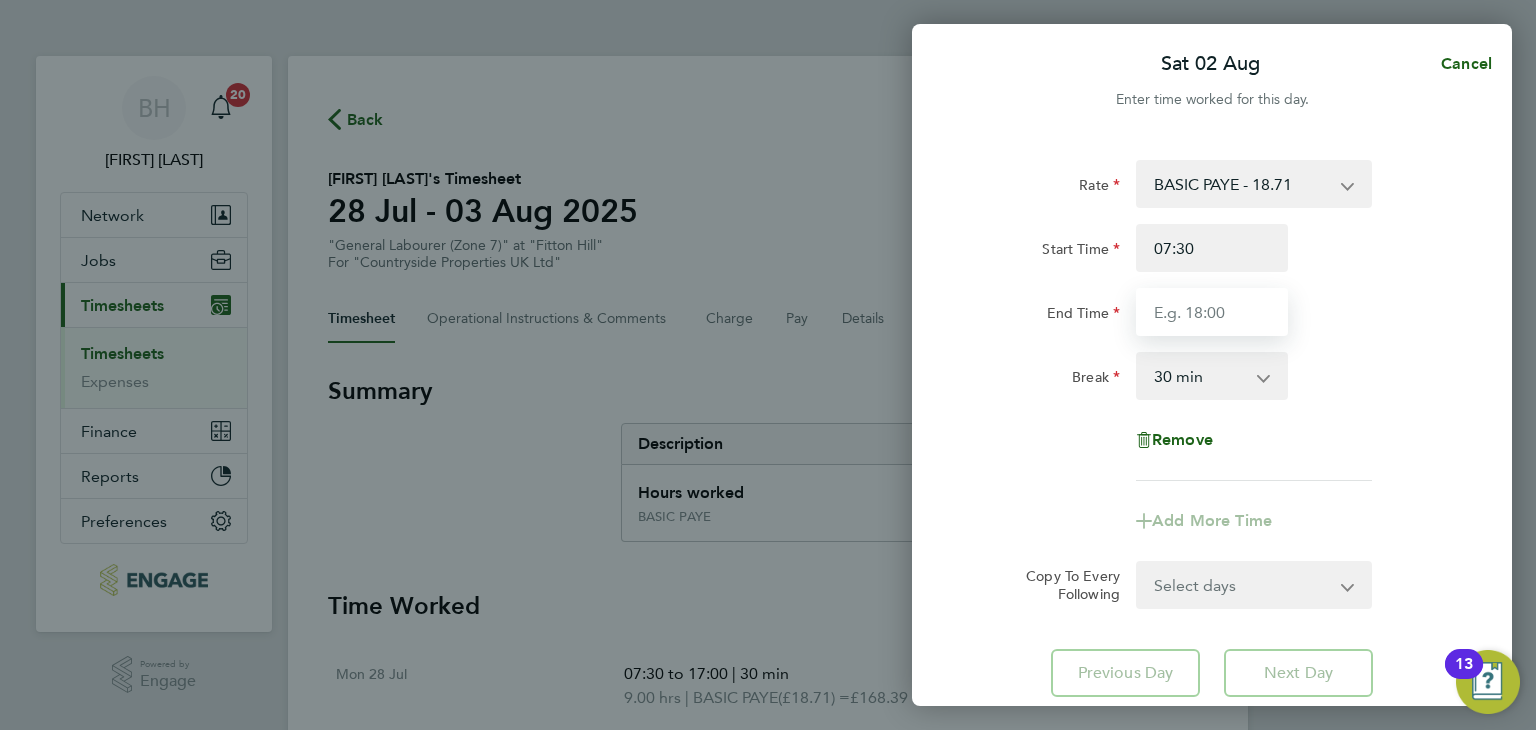 type on "15:00" 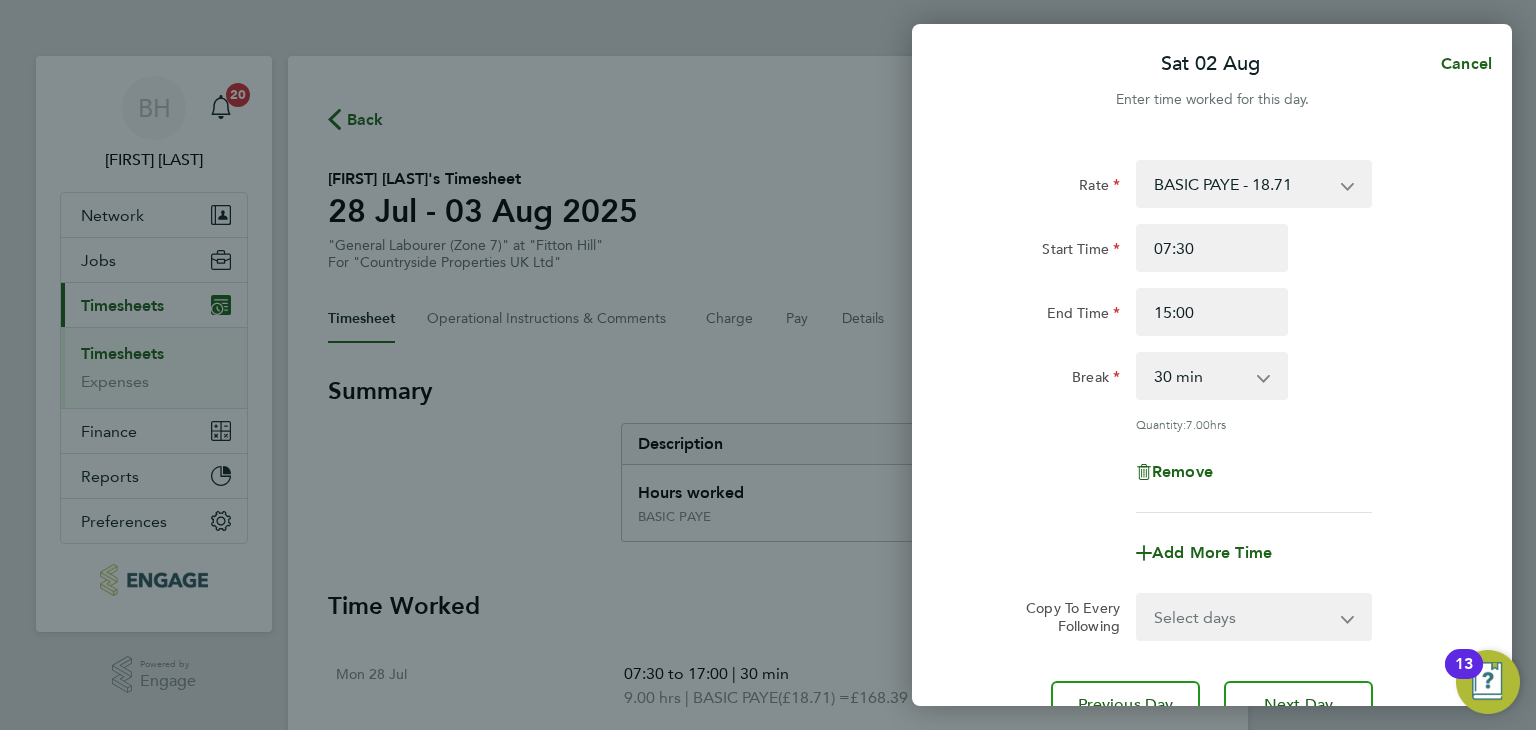 click 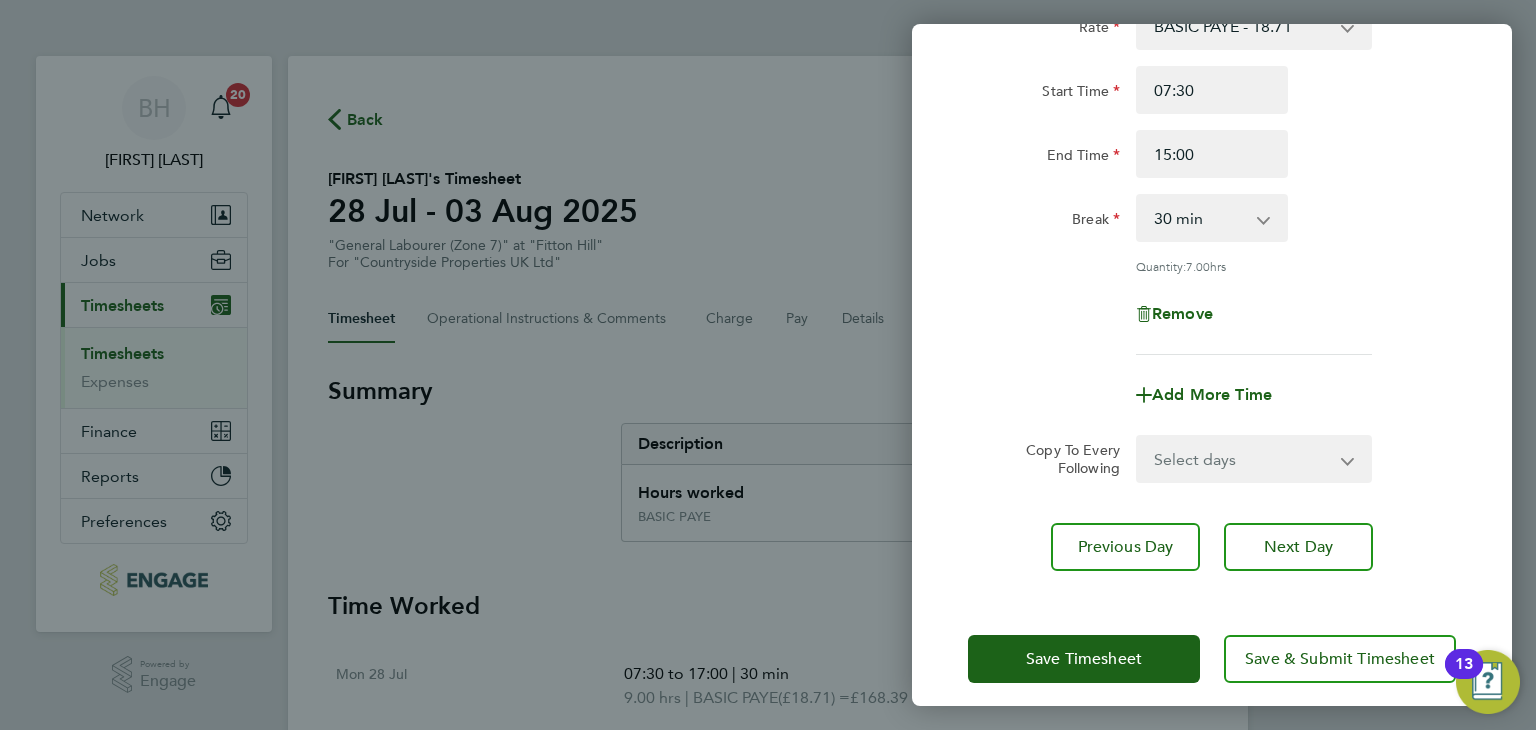 scroll, scrollTop: 172, scrollLeft: 0, axis: vertical 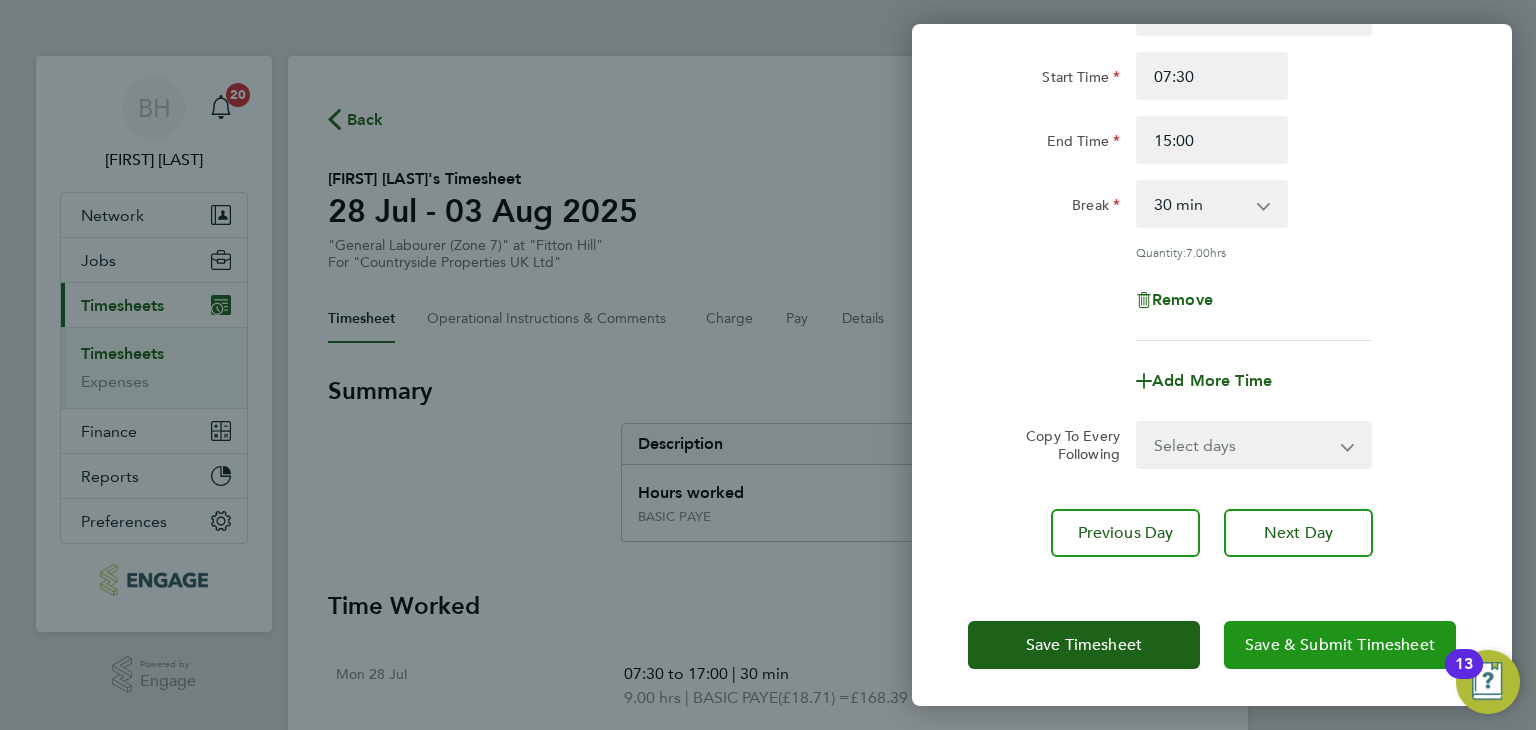 click on "Save & Submit Timesheet" 